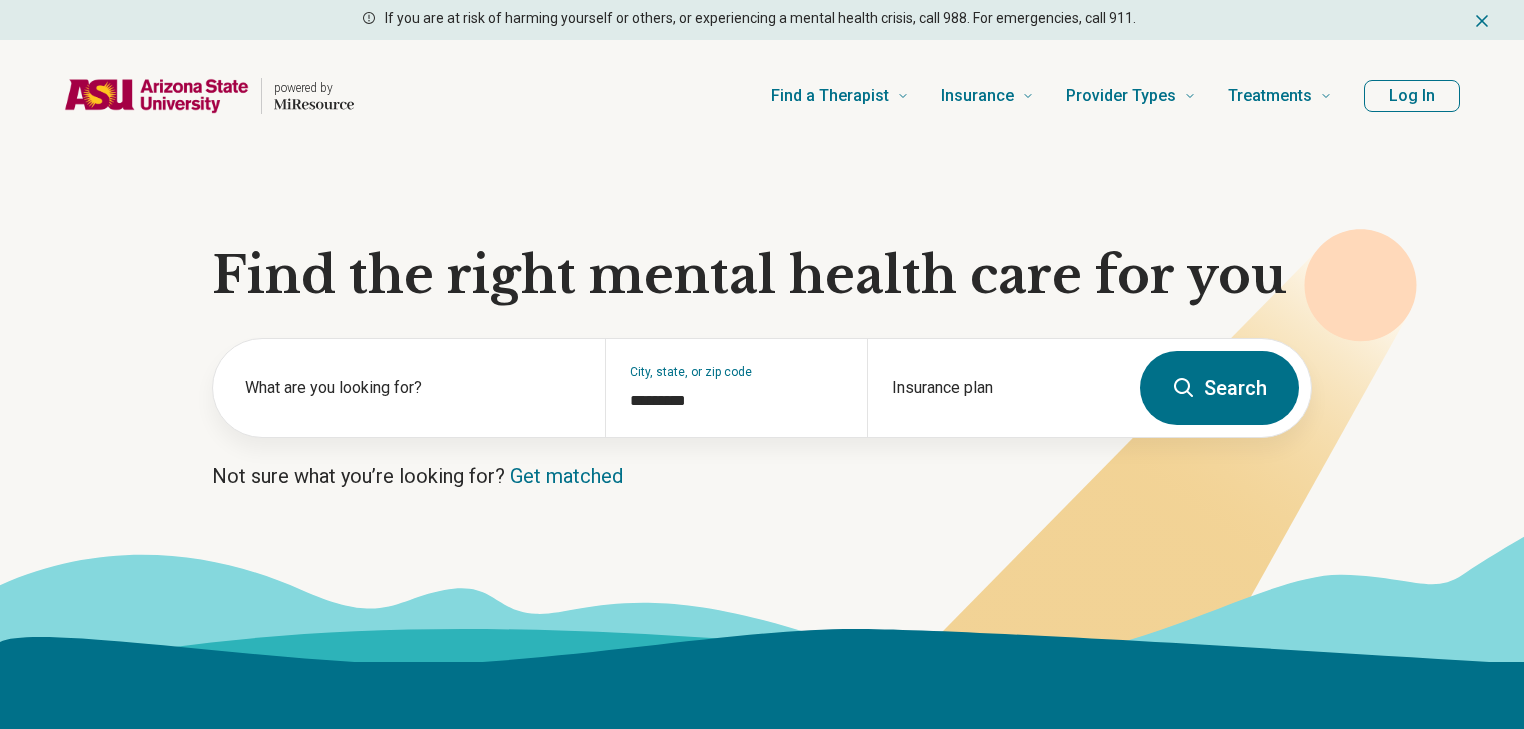 scroll, scrollTop: 0, scrollLeft: 0, axis: both 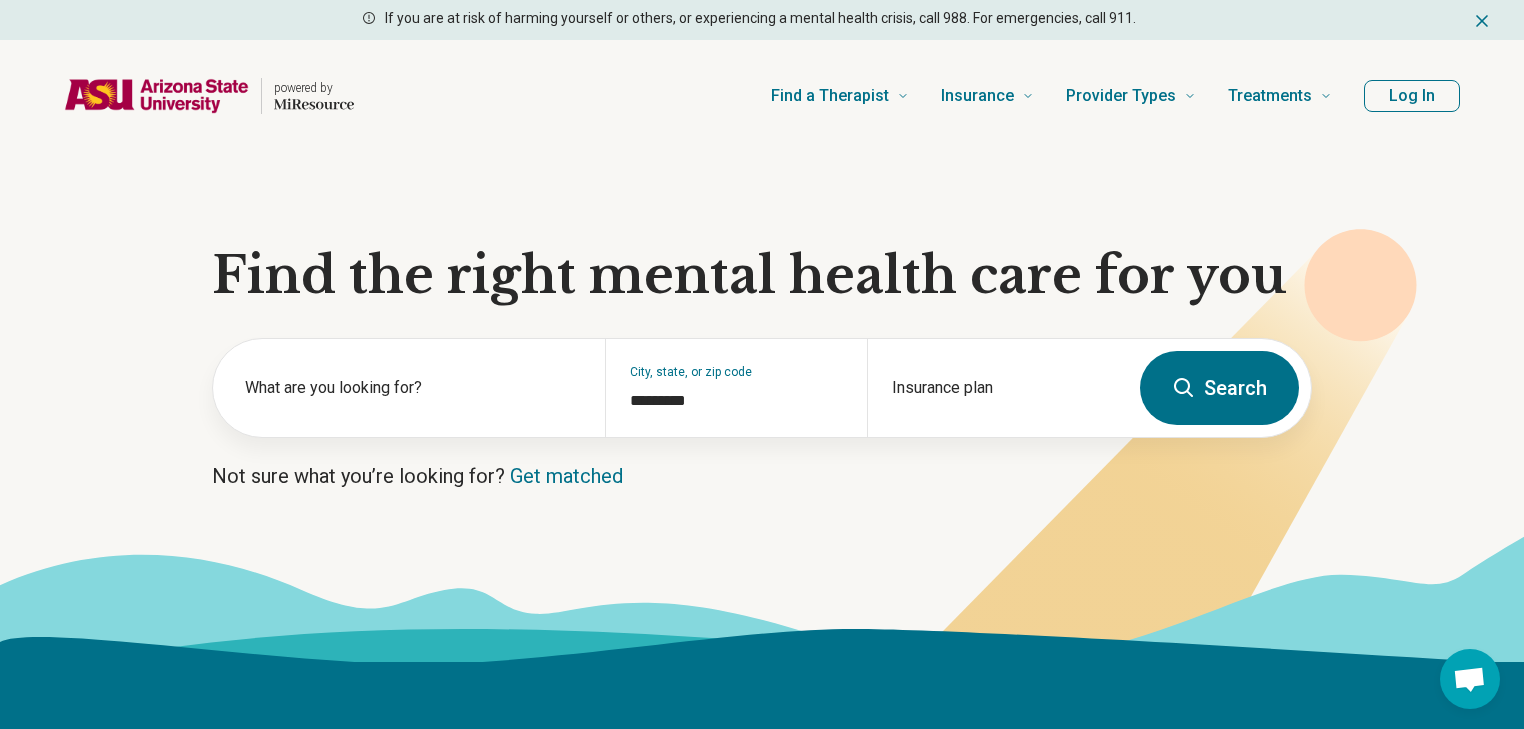 click on "Find the right mental health care for you What are you looking for? City, state, or zip code ********* Insurance plan Search Not sure what you’re looking for?   Get matched" at bounding box center [762, 407] 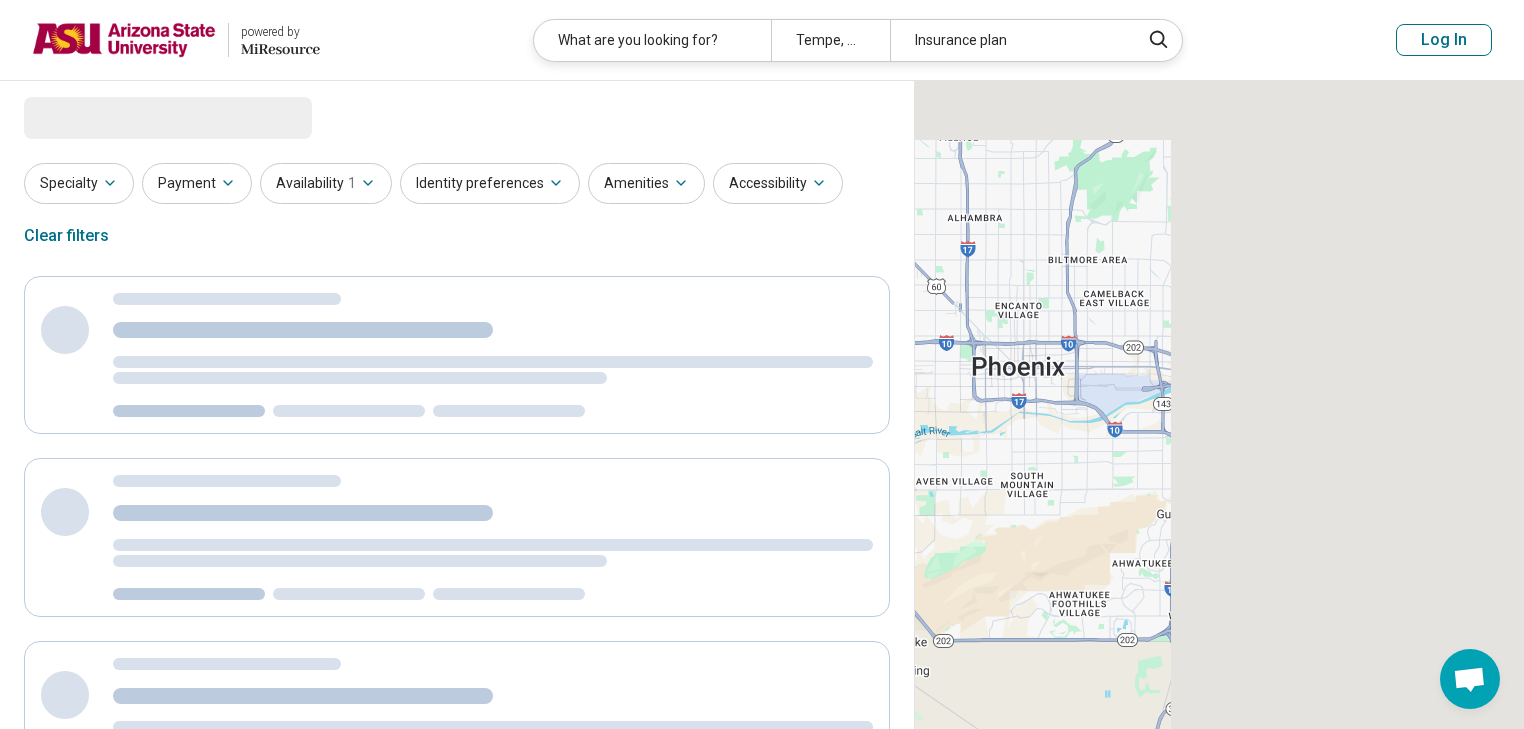 select on "***" 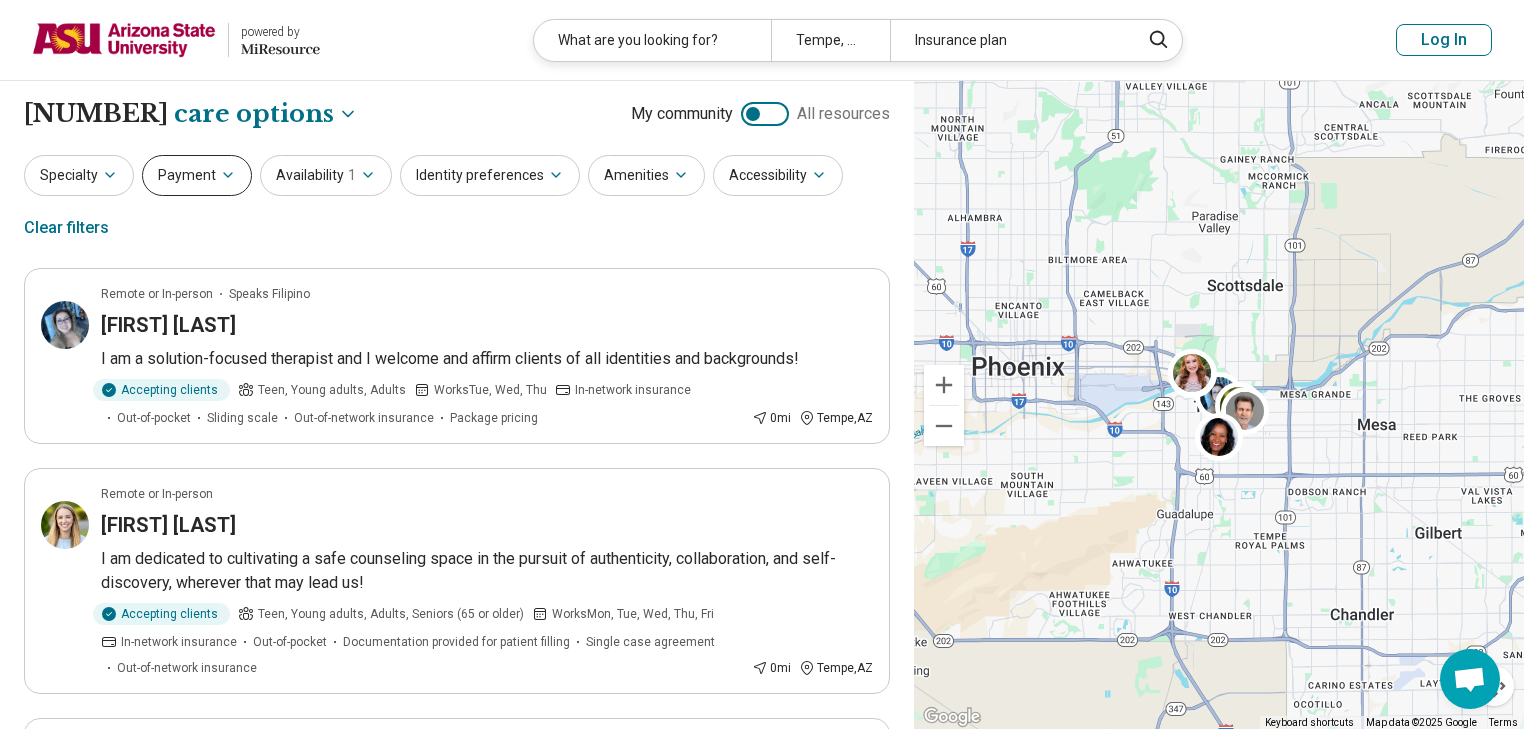 click on "Payment" at bounding box center (197, 175) 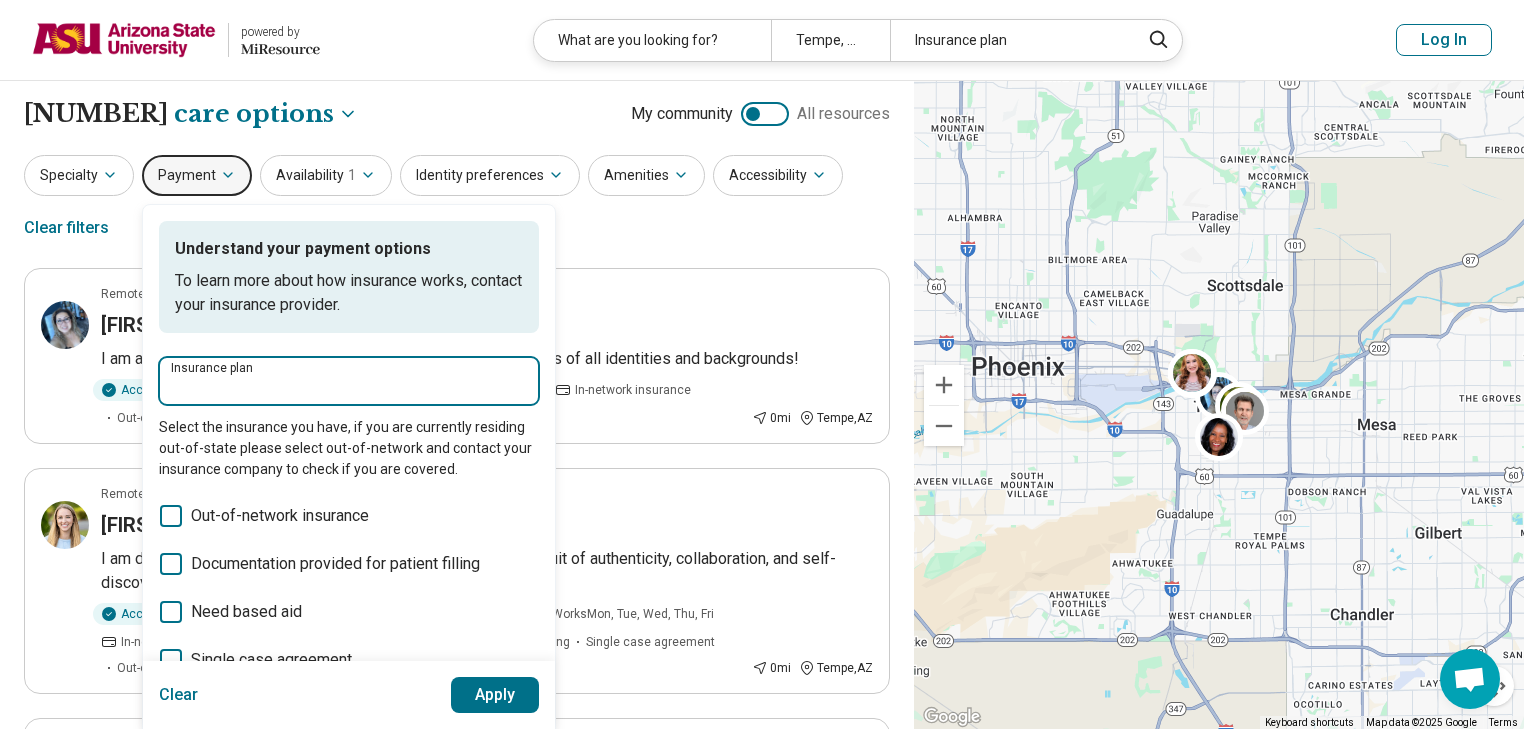 click on "Insurance plan" at bounding box center (349, 387) 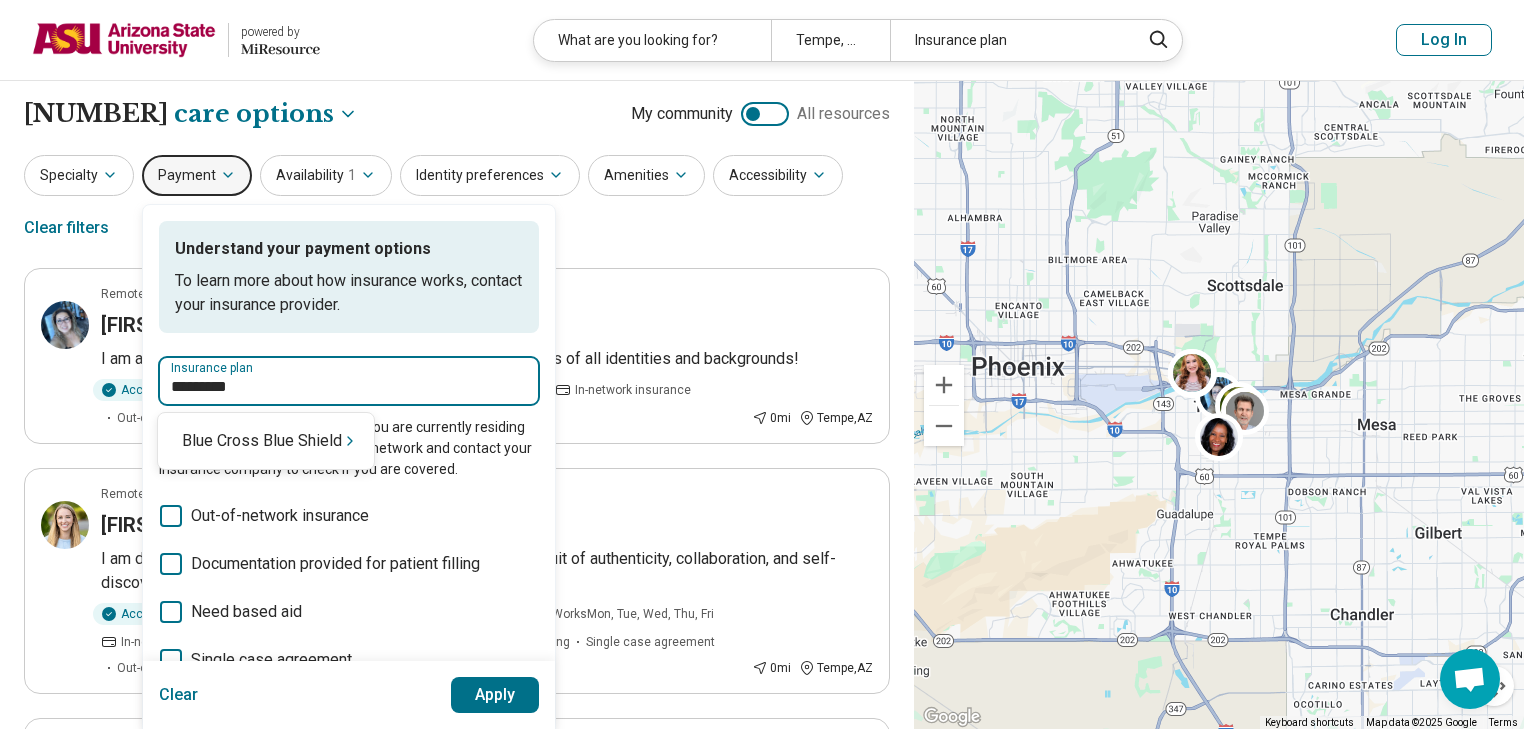 type on "**********" 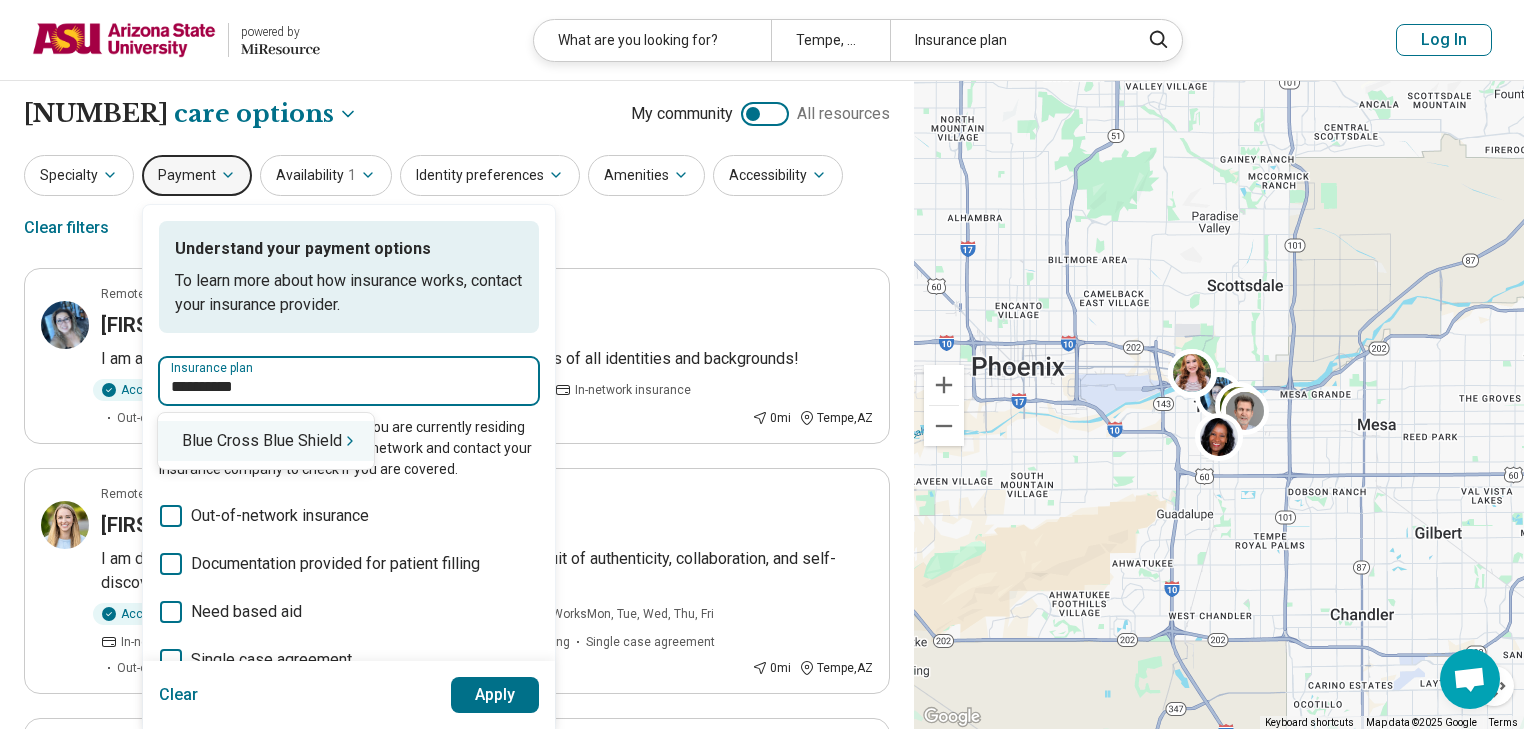click on "Blue Cross Blue Shield" at bounding box center [266, 441] 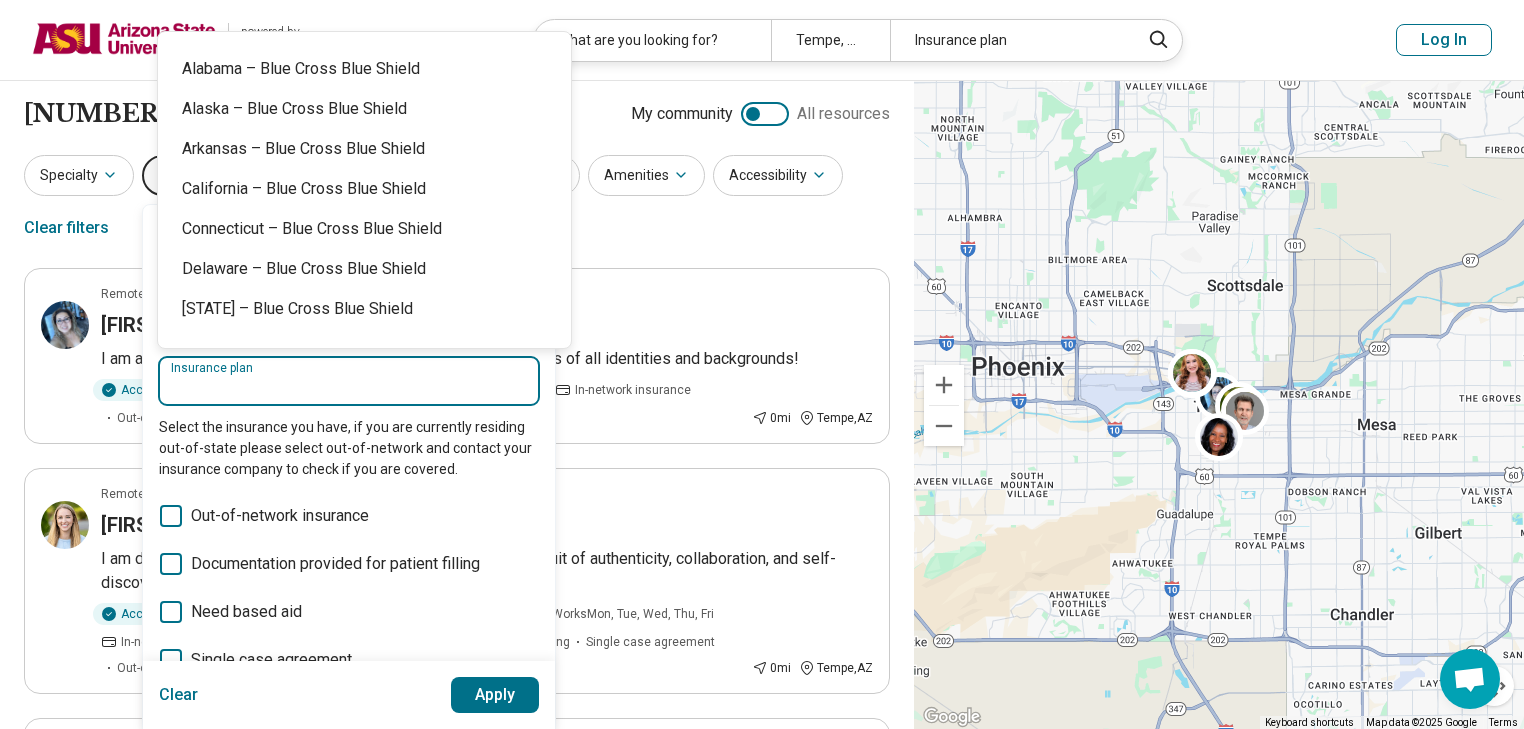 scroll, scrollTop: 0, scrollLeft: 0, axis: both 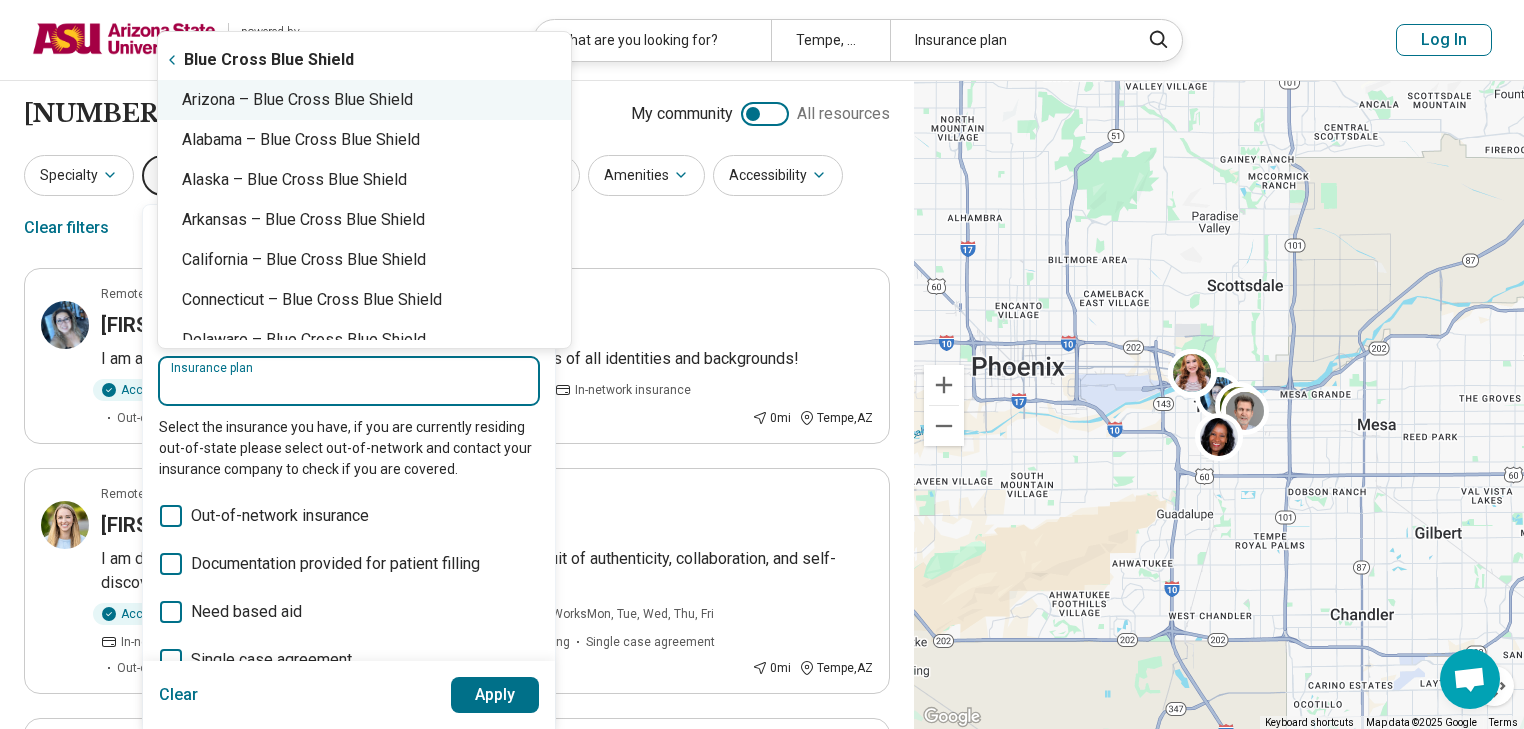 click on "Arizona – Blue Cross Blue Shield" at bounding box center (364, 100) 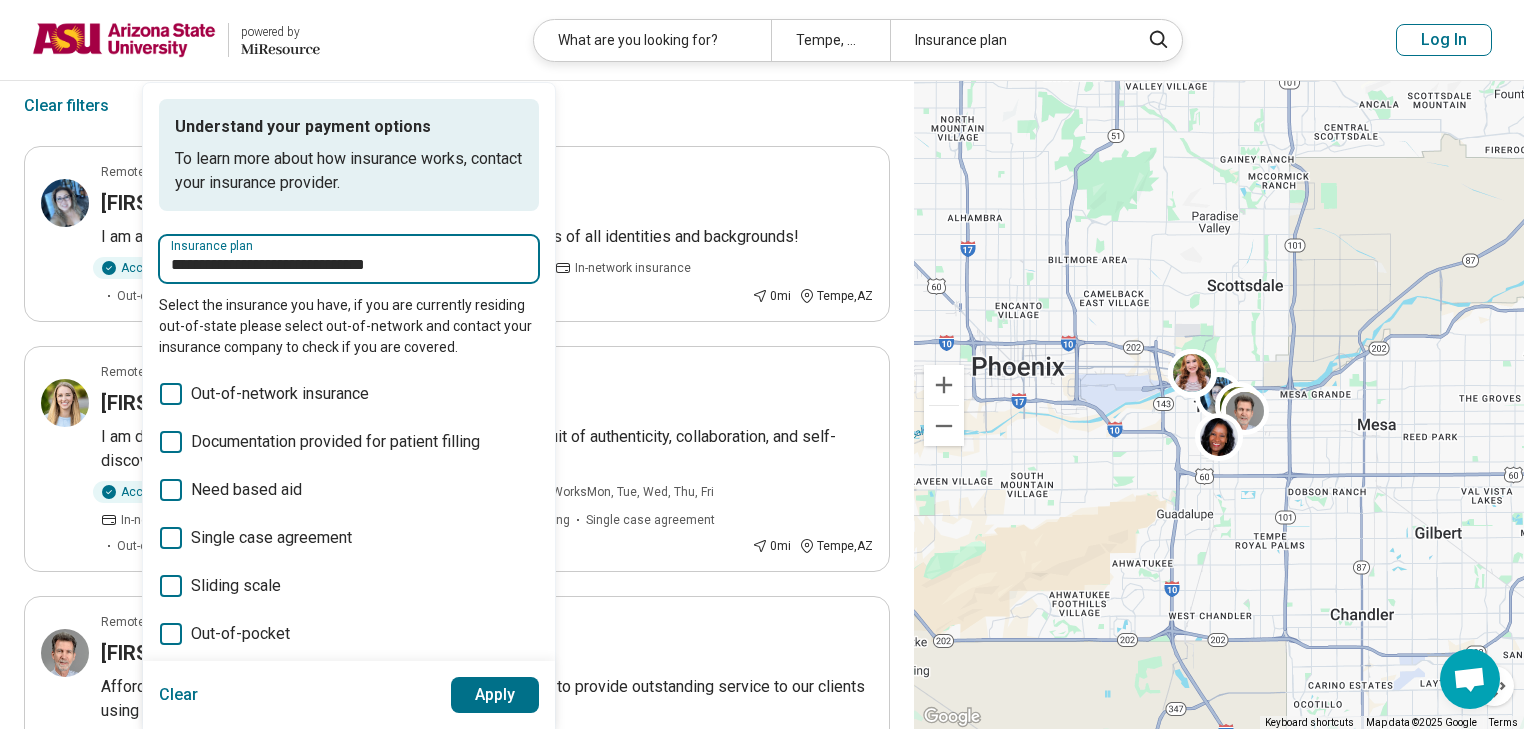 scroll, scrollTop: 160, scrollLeft: 0, axis: vertical 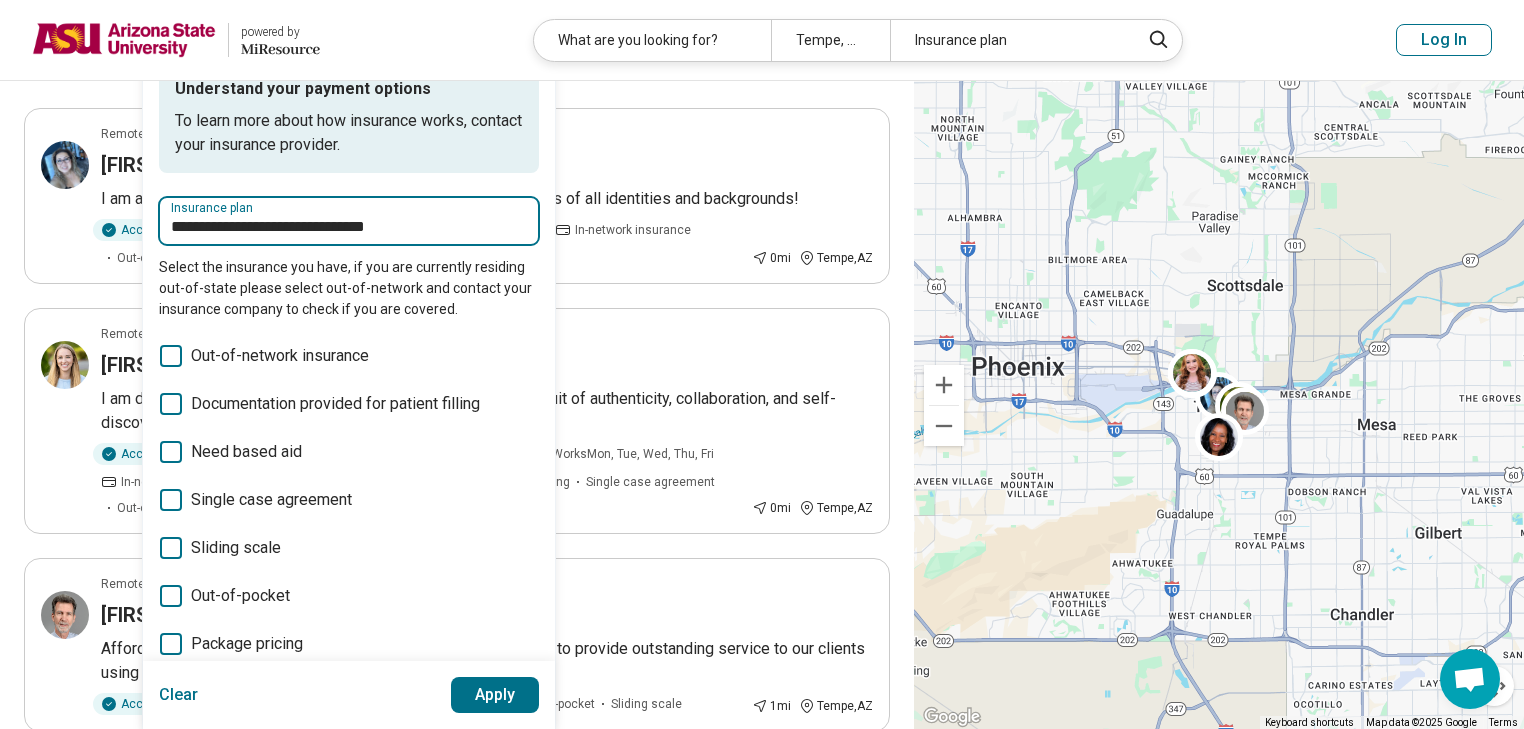 type on "**********" 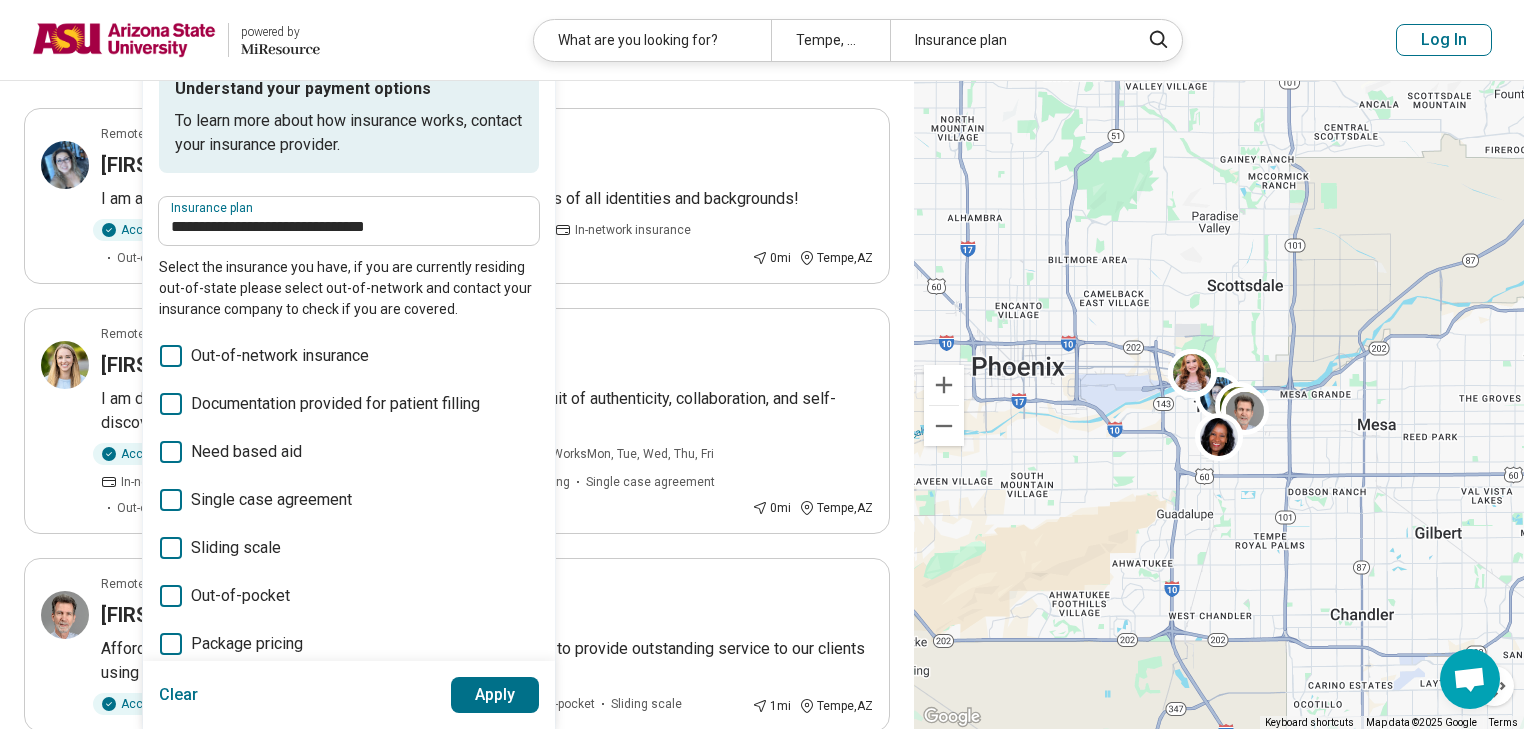 click on "Apply" at bounding box center (495, 695) 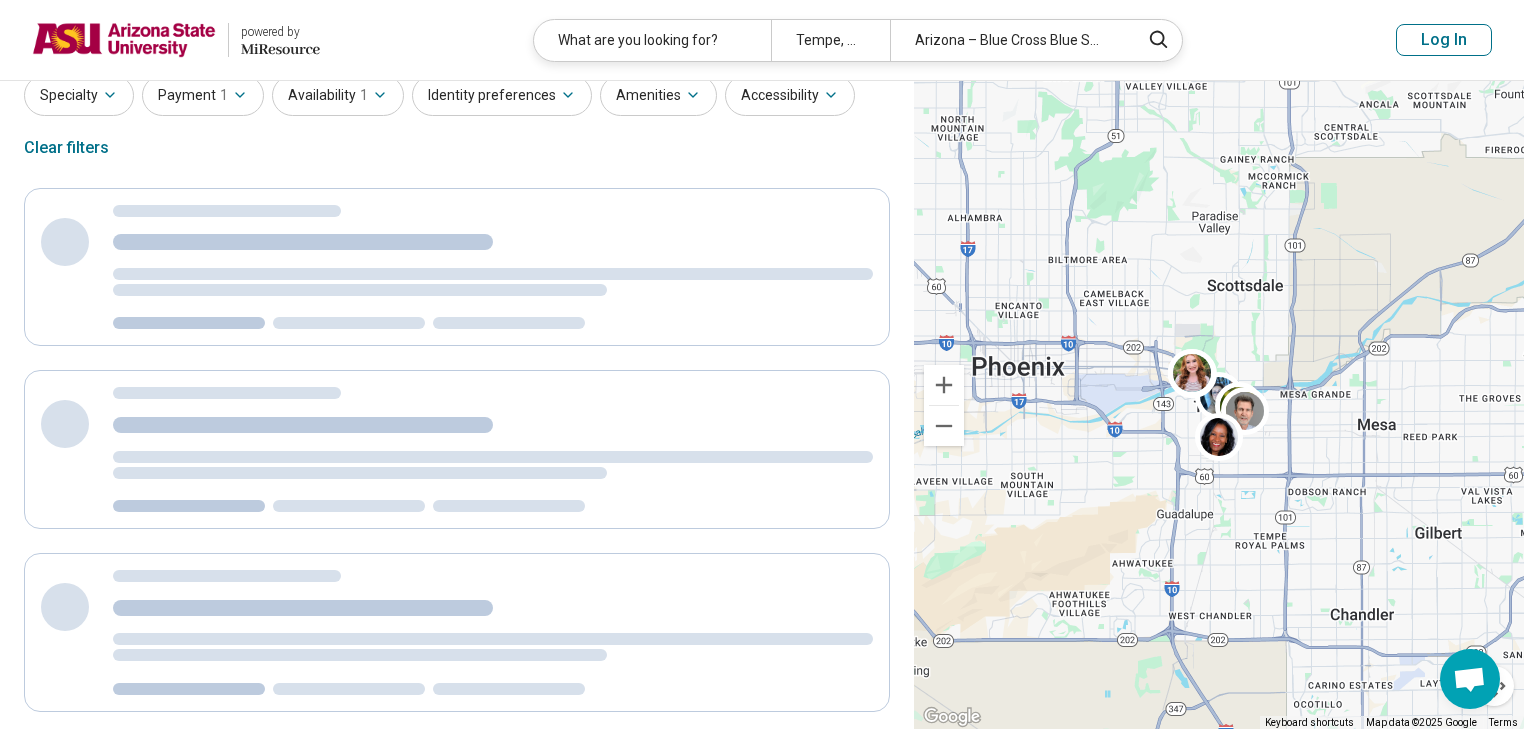 scroll, scrollTop: 0, scrollLeft: 0, axis: both 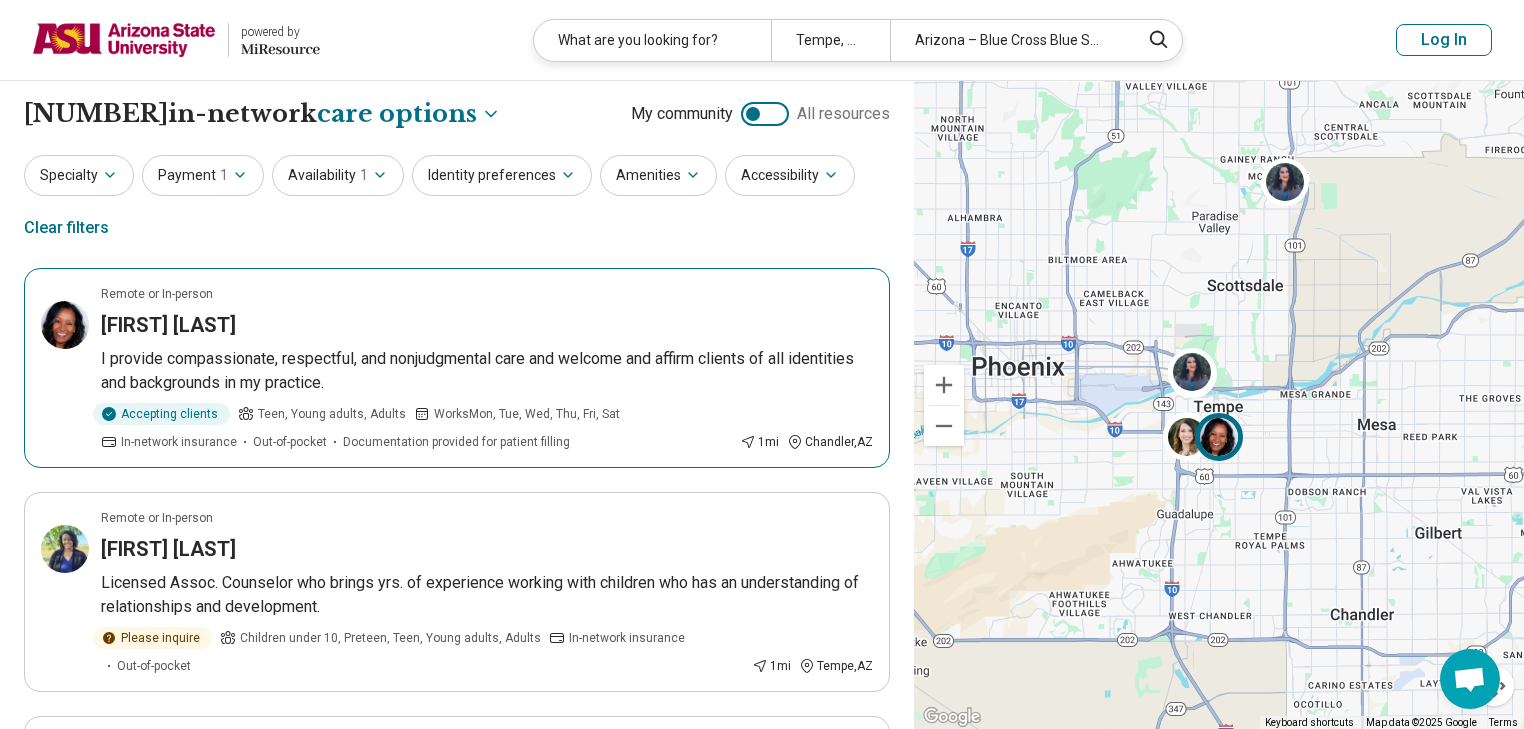 click on "Meaza Ejigu" at bounding box center [487, 325] 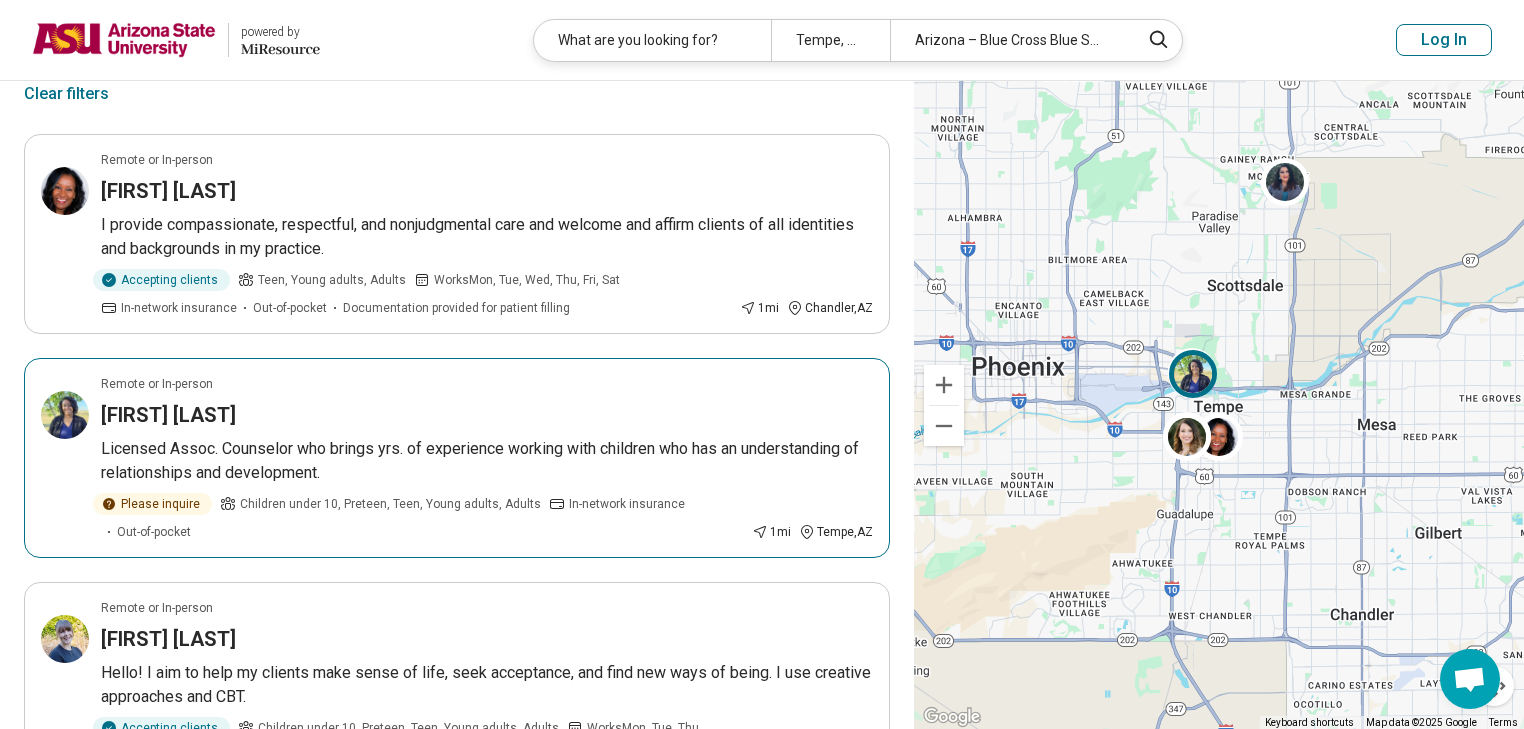 scroll, scrollTop: 160, scrollLeft: 0, axis: vertical 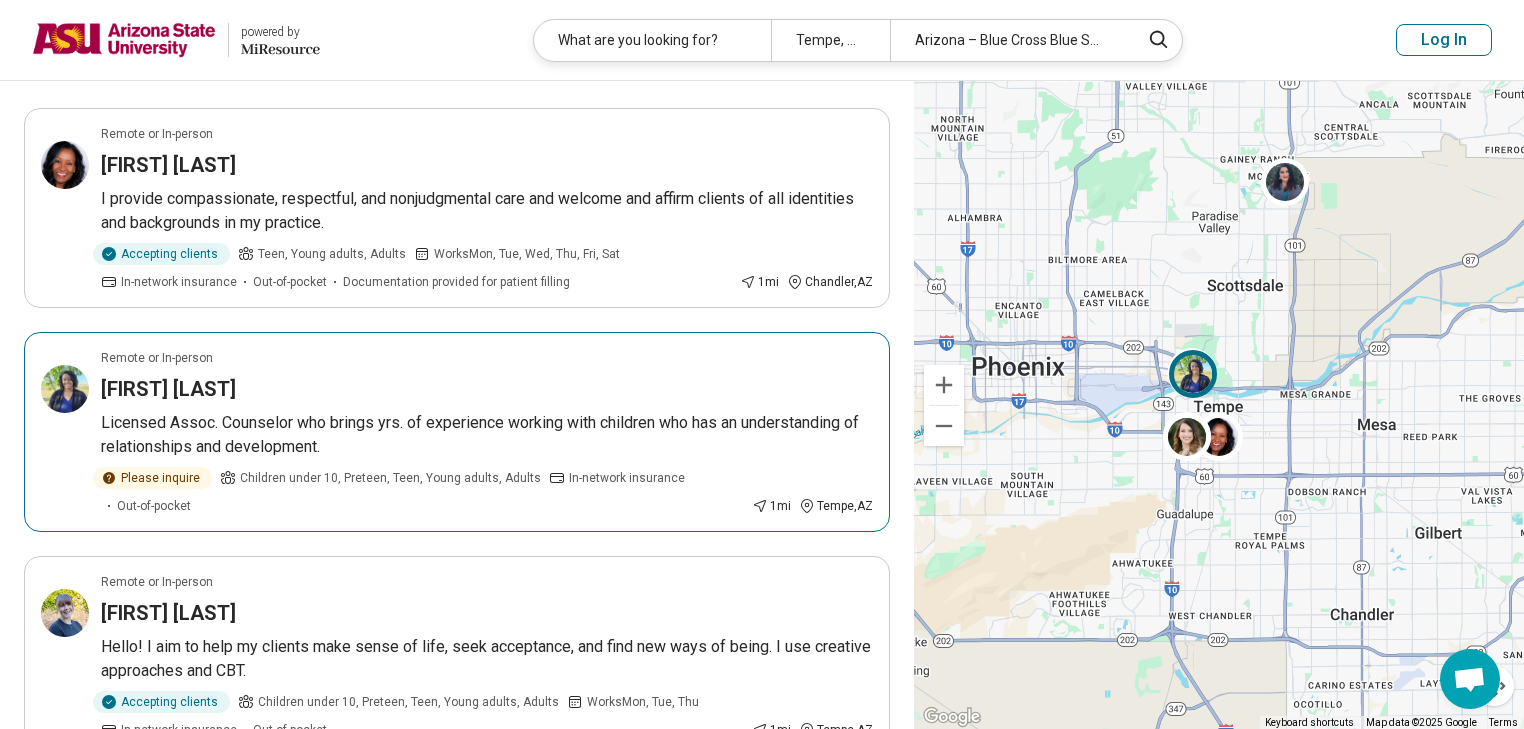 click on "Remote or In-person" at bounding box center (487, 358) 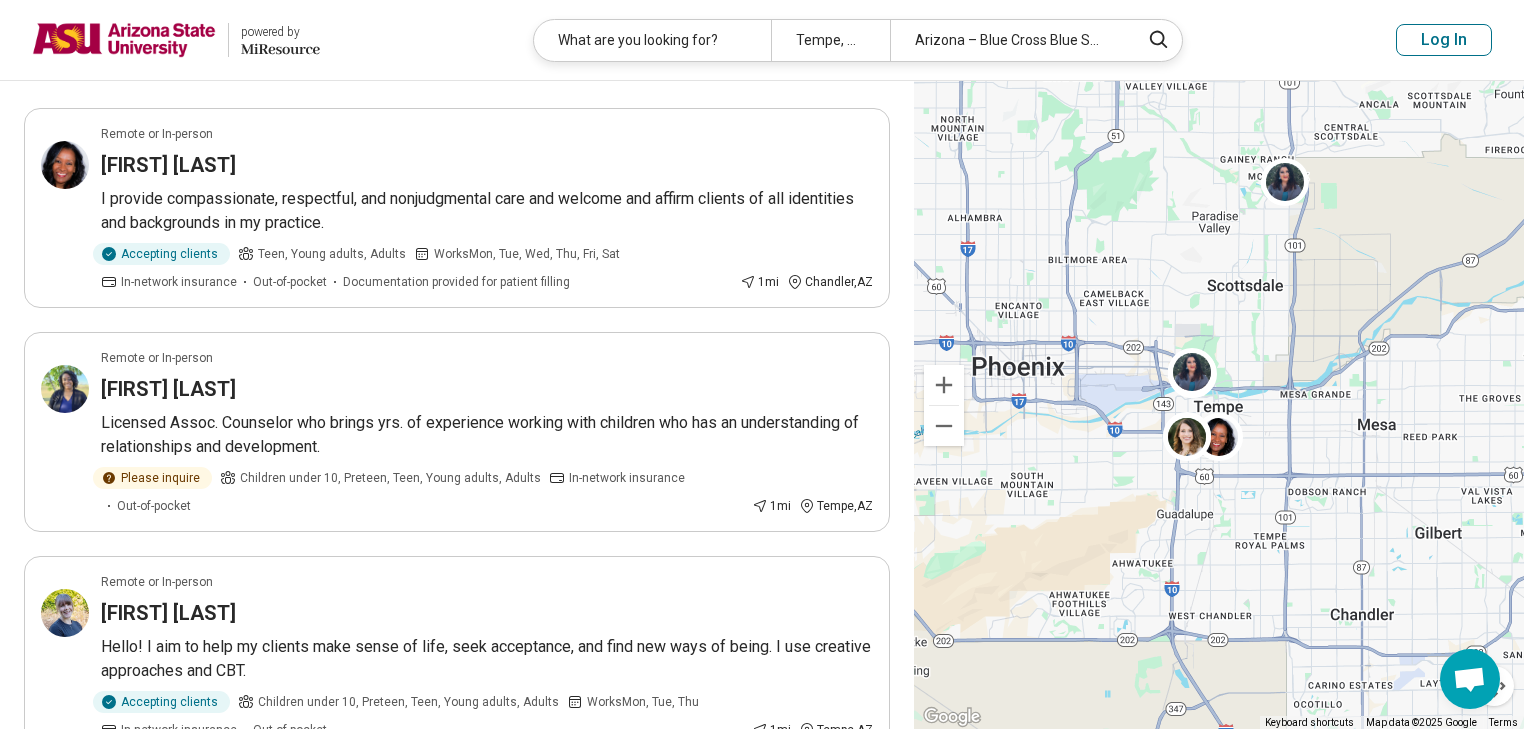click at bounding box center [124, 40] 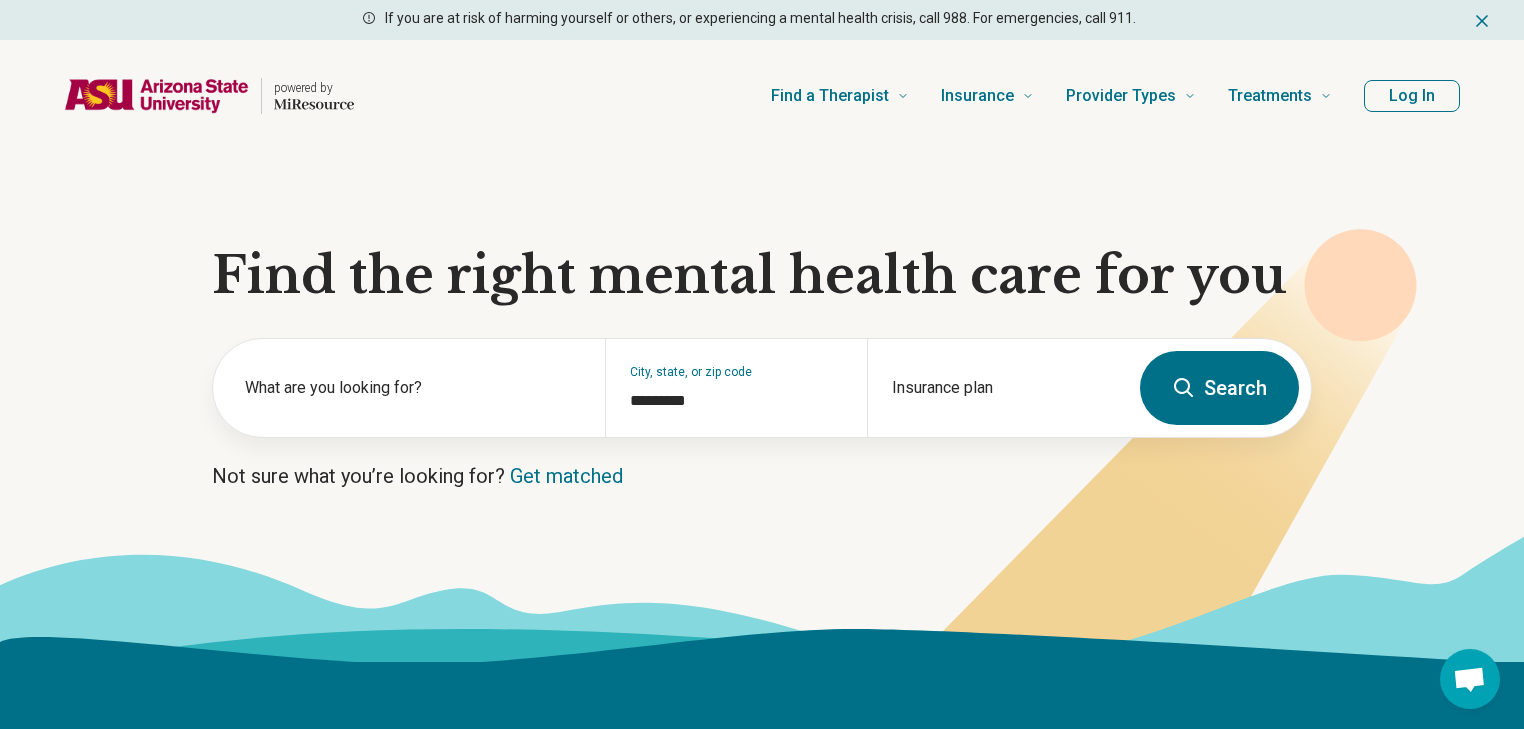 click on "Search" at bounding box center [1219, 388] 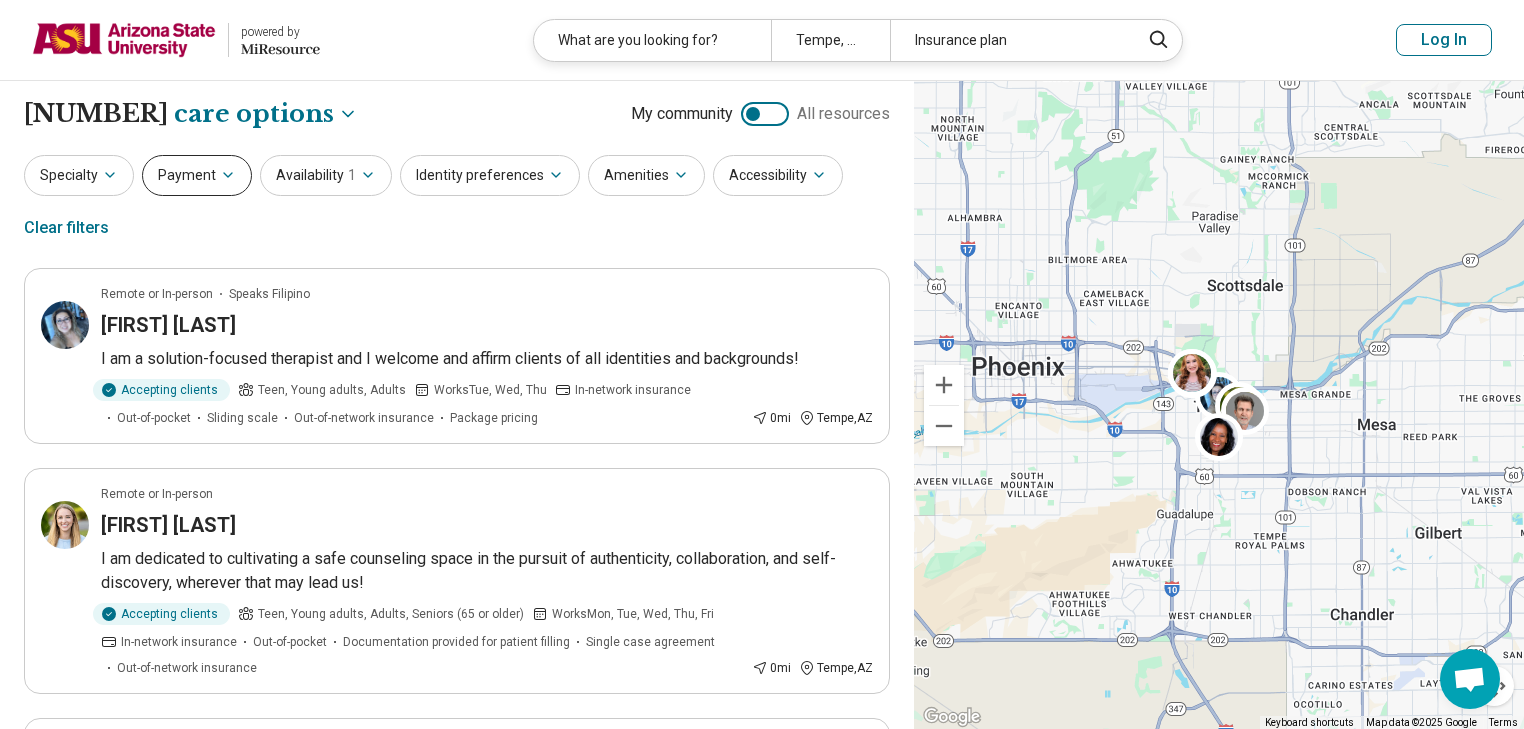 click 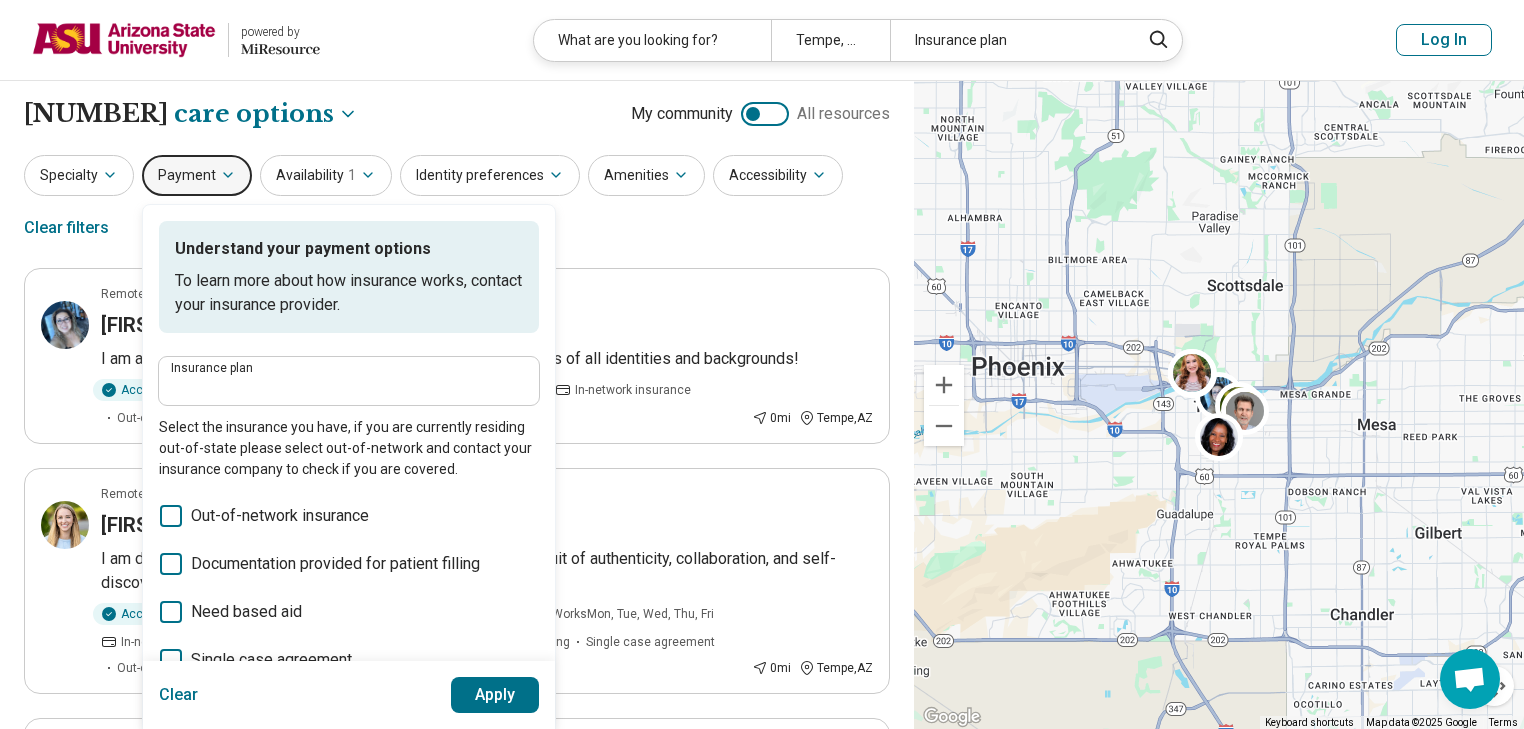 click on "**********" at bounding box center (457, 114) 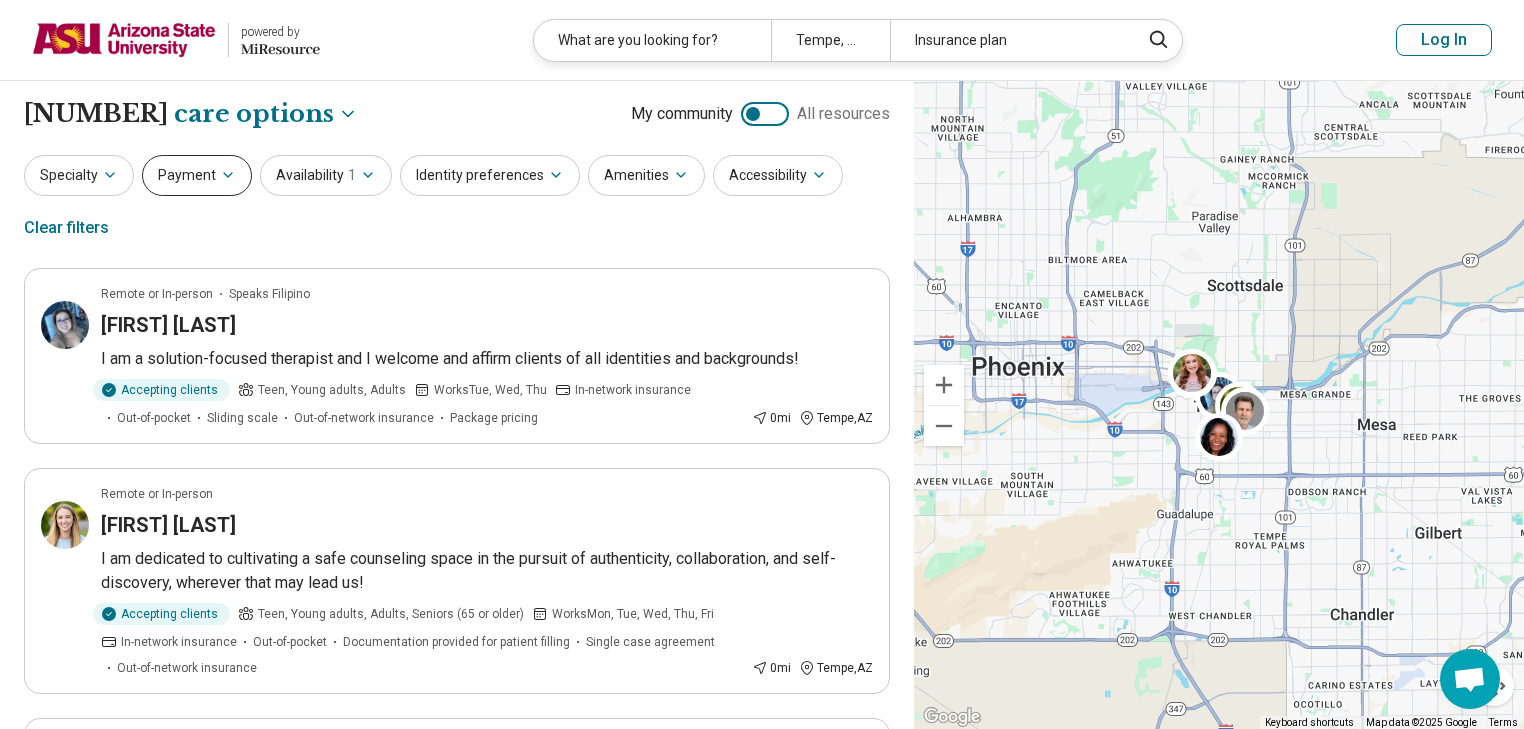 click on "Payment" at bounding box center (197, 175) 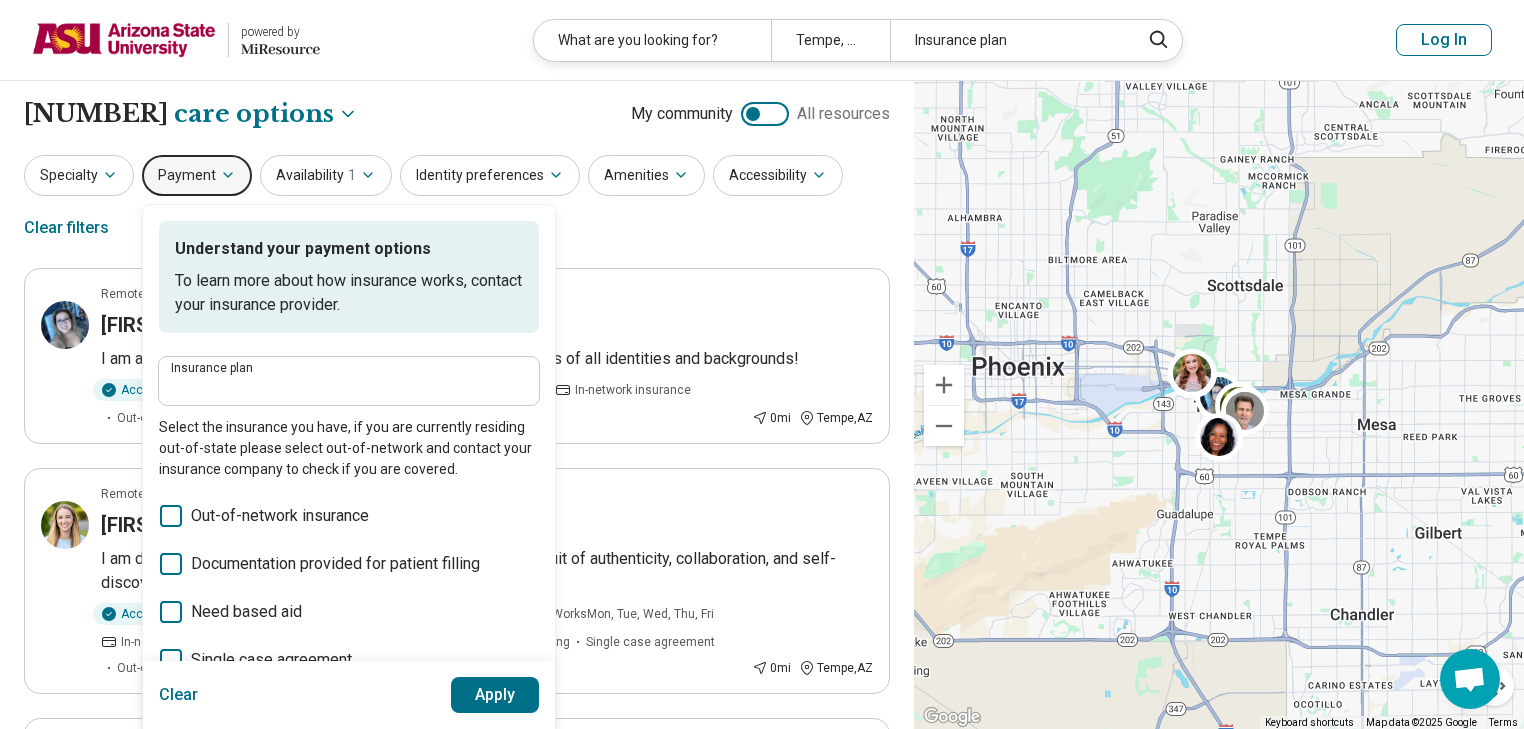 click on "Insurance plan Select the insurance you have, if you are currently residing out-of-state please select out-of-network and contact your insurance company to check if you are covered." at bounding box center (349, 418) 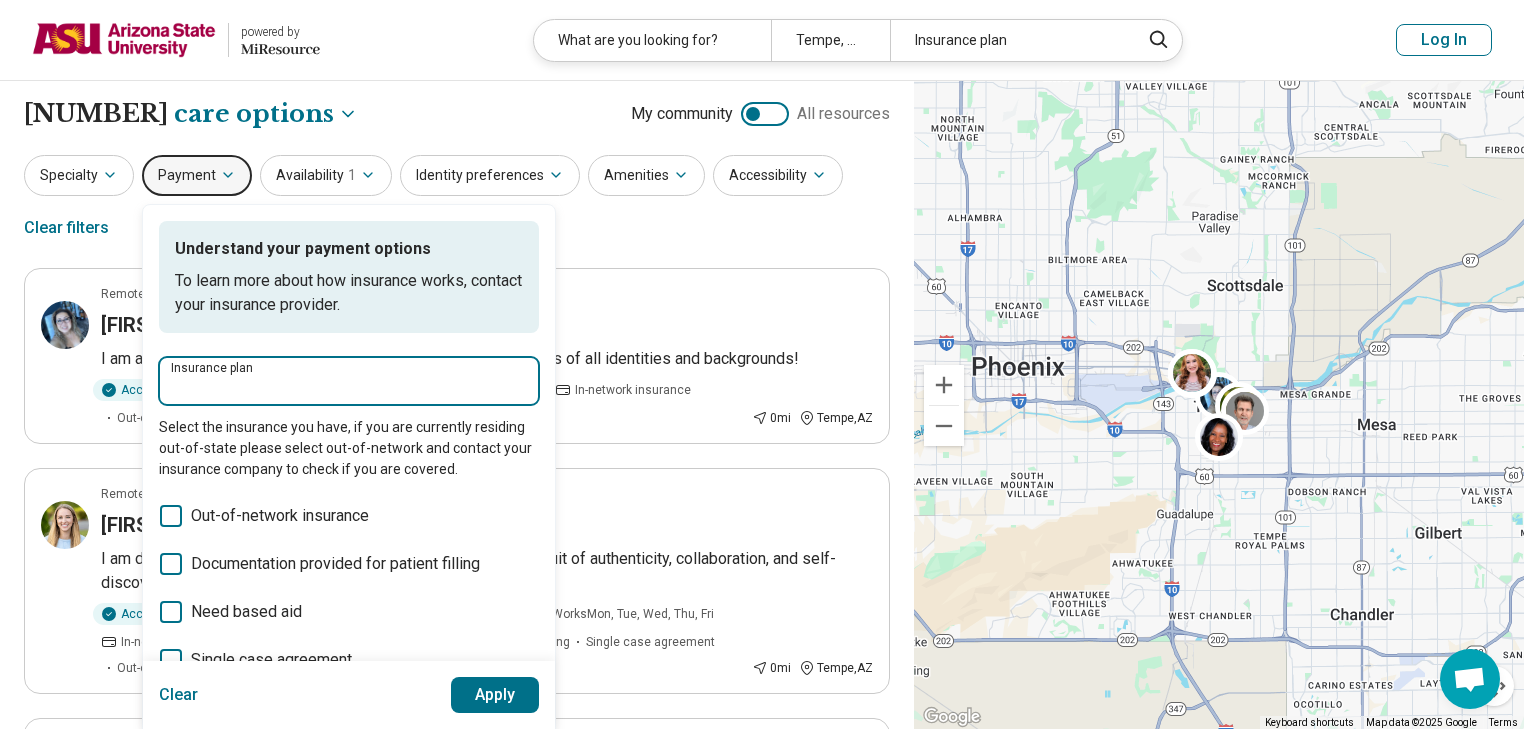 click on "Insurance plan" at bounding box center (349, 387) 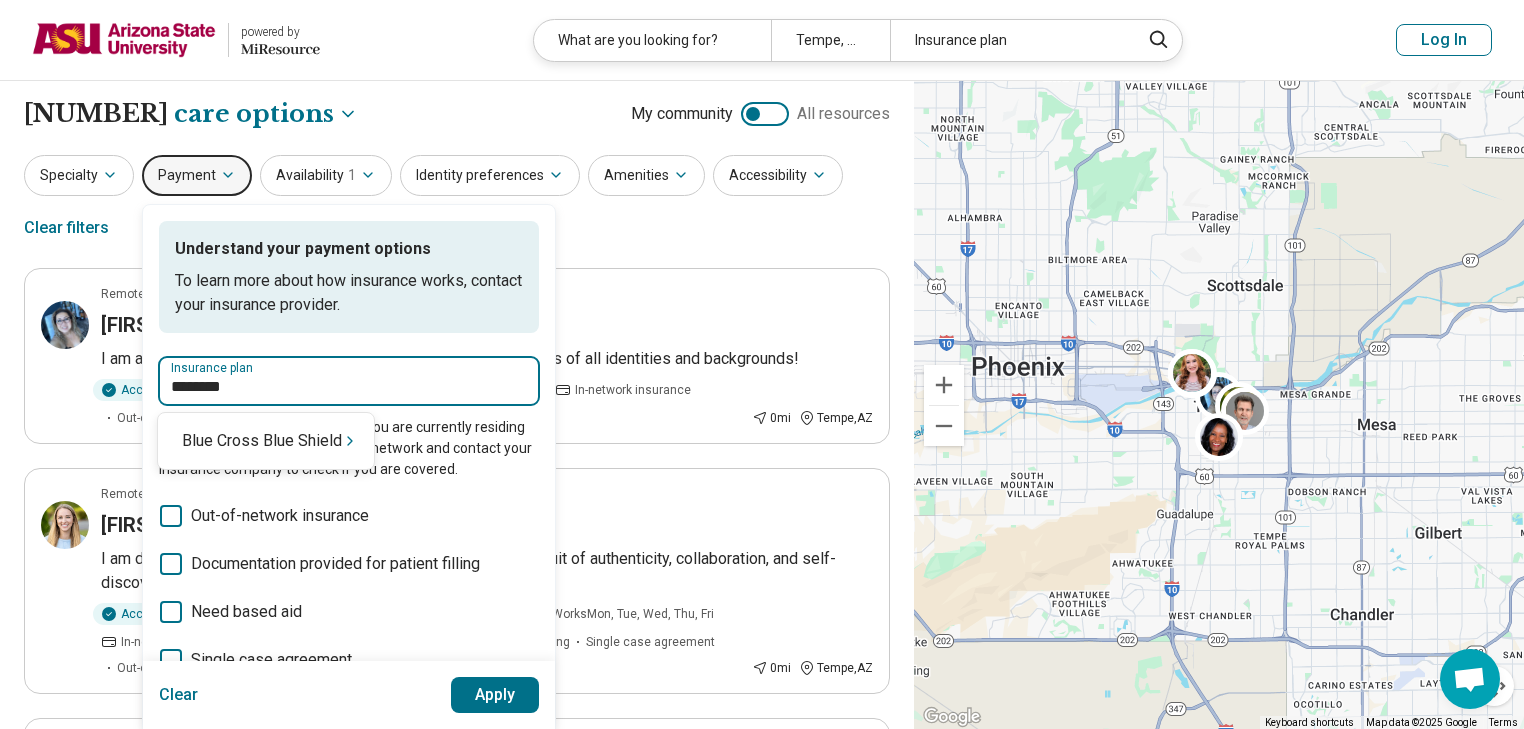 type on "*********" 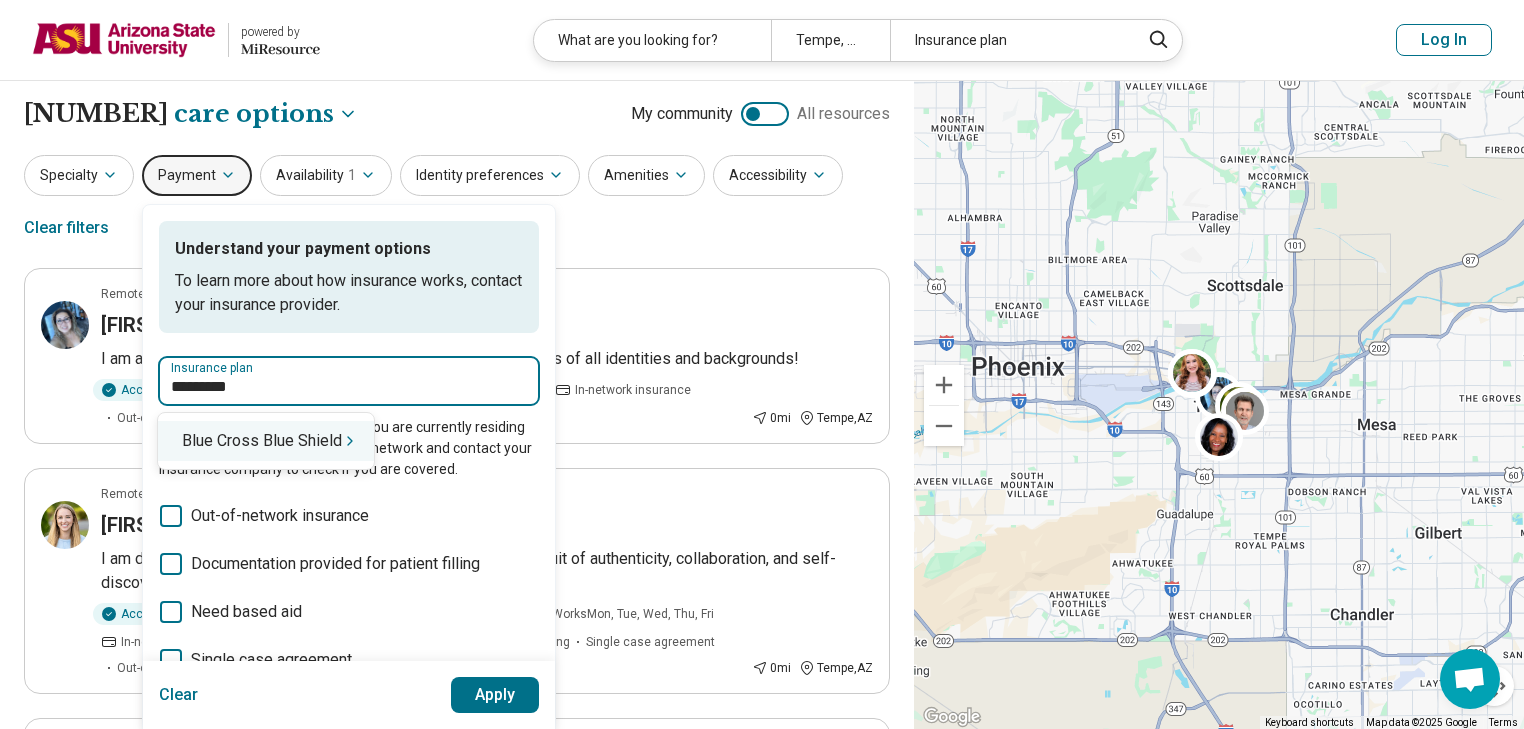 click on "Blue Cross Blue Shield" at bounding box center (266, 441) 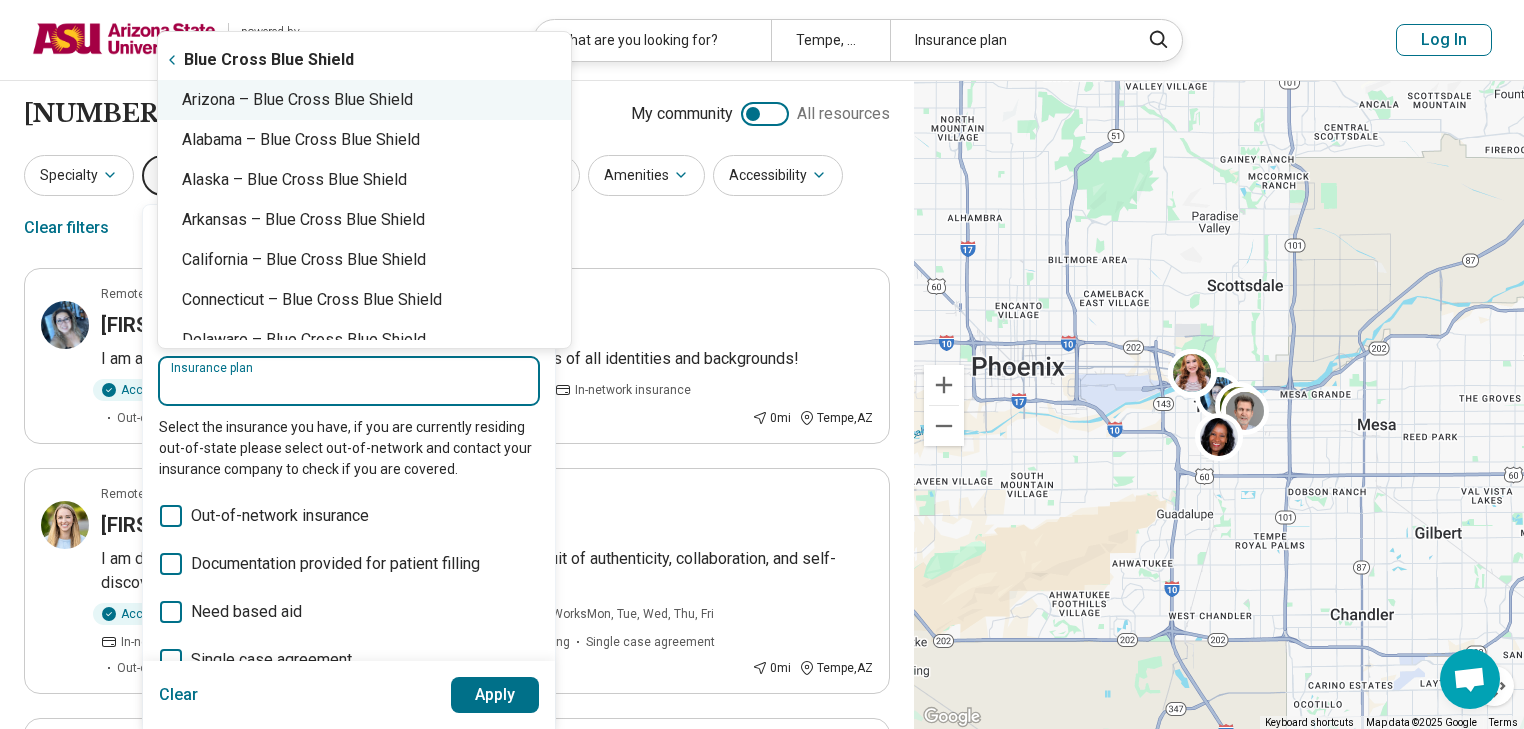 click on "Arizona – Blue Cross Blue Shield" at bounding box center [364, 100] 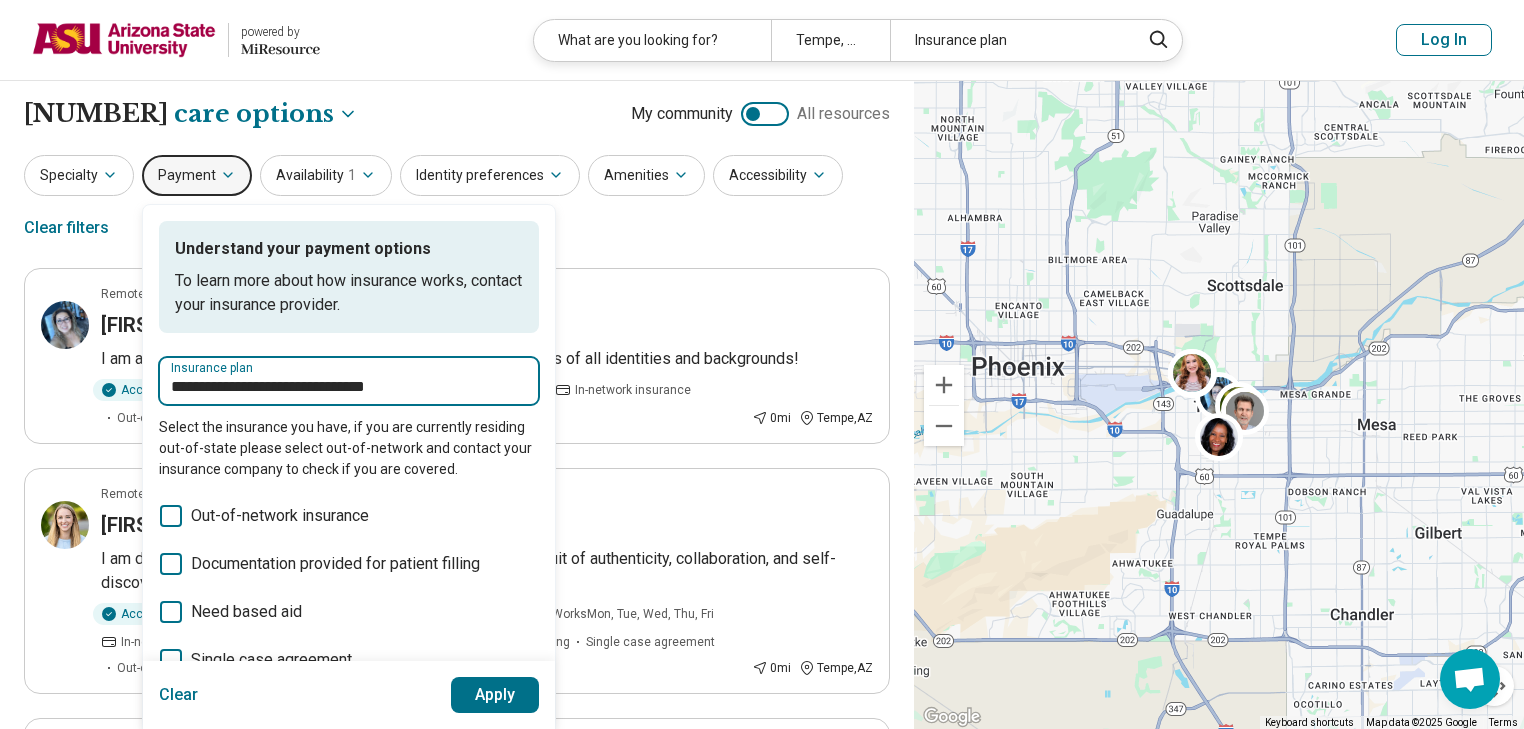 type on "**********" 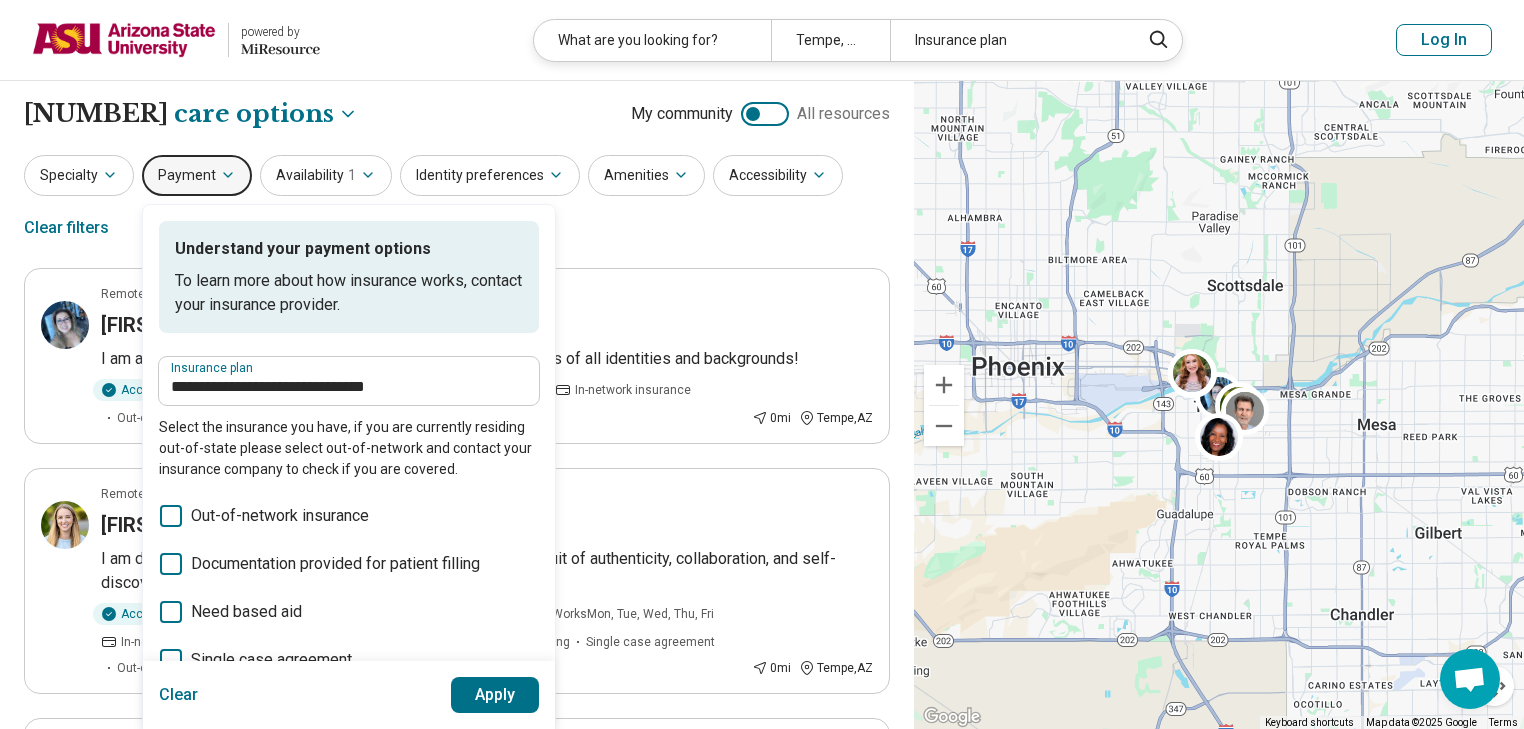 click on "Apply" at bounding box center [495, 695] 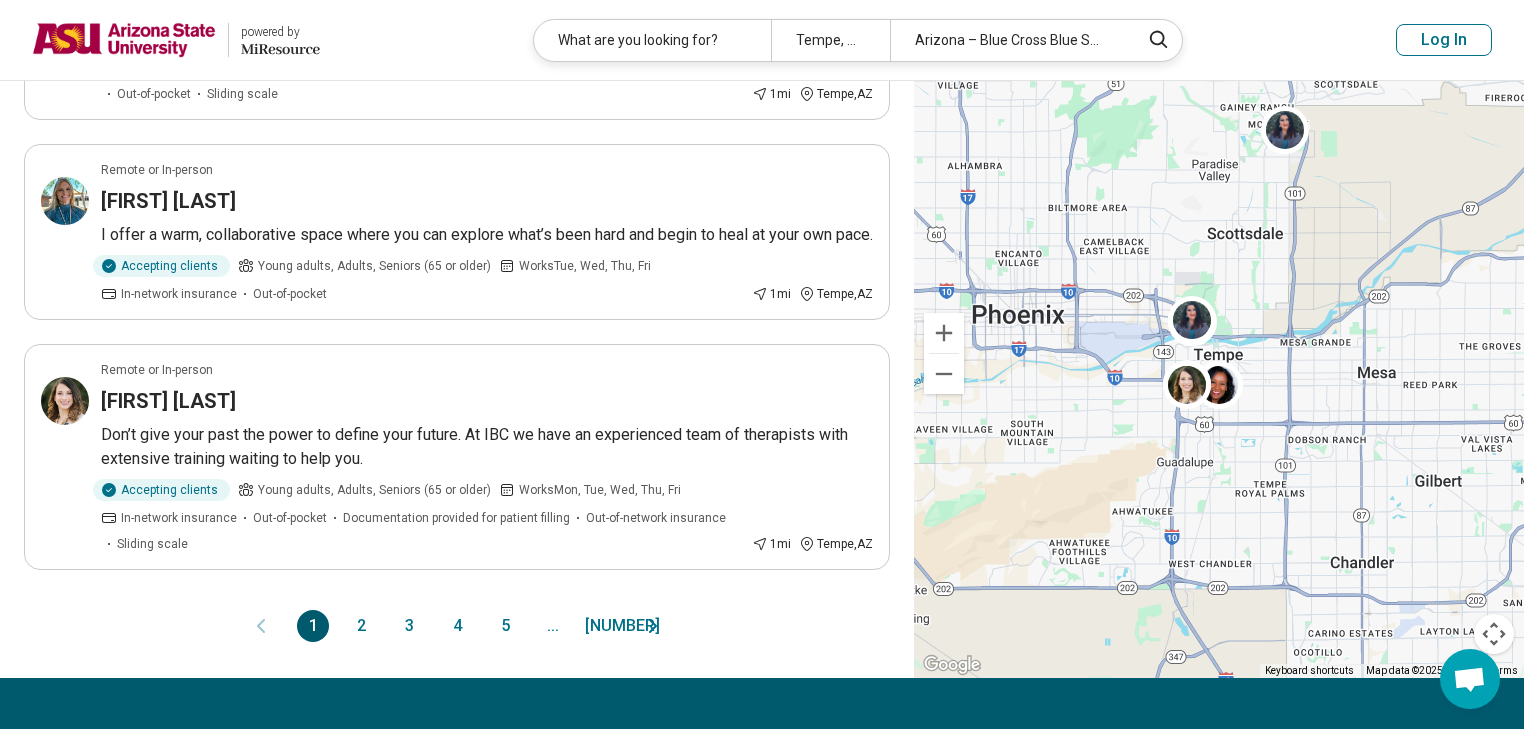 scroll, scrollTop: 1920, scrollLeft: 0, axis: vertical 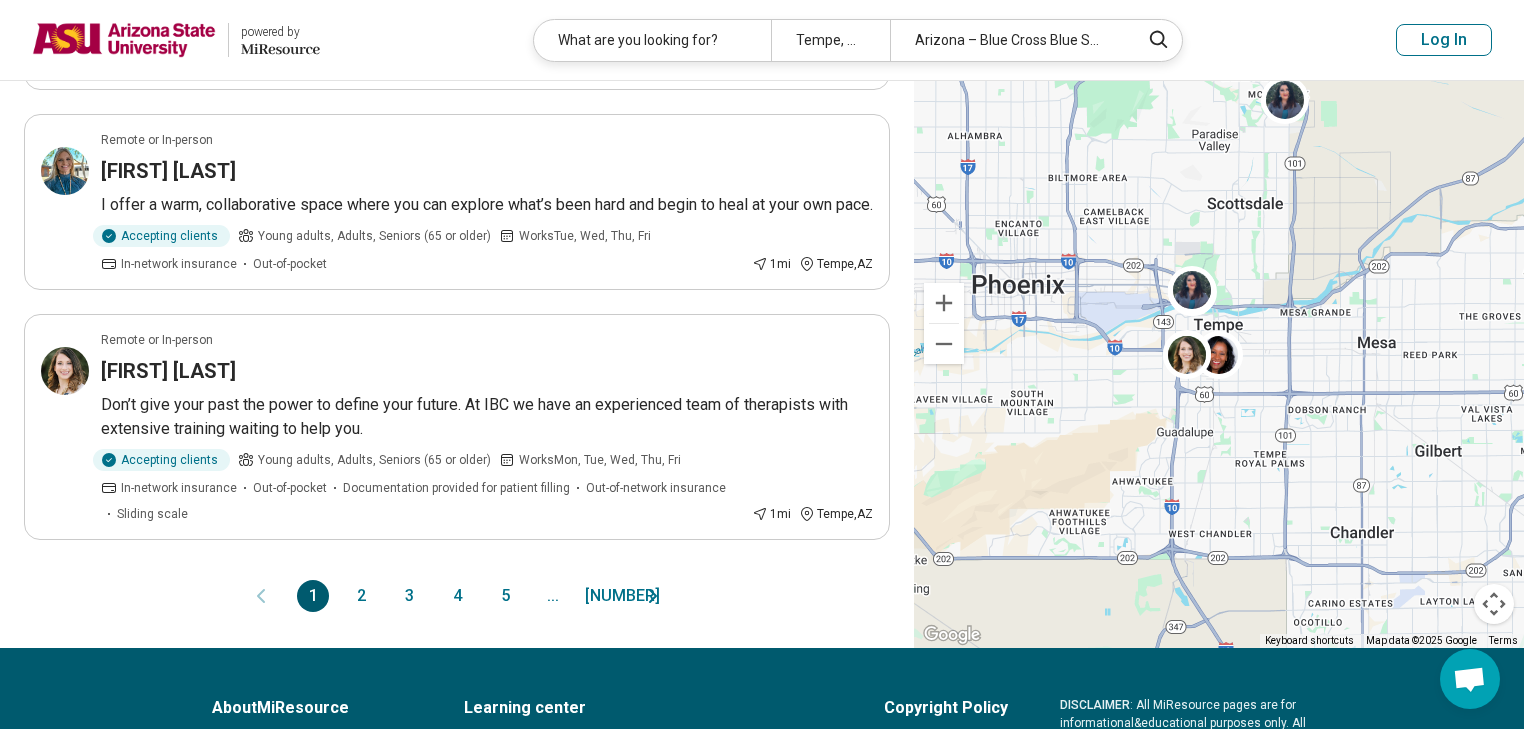 click on "2" at bounding box center [361, 596] 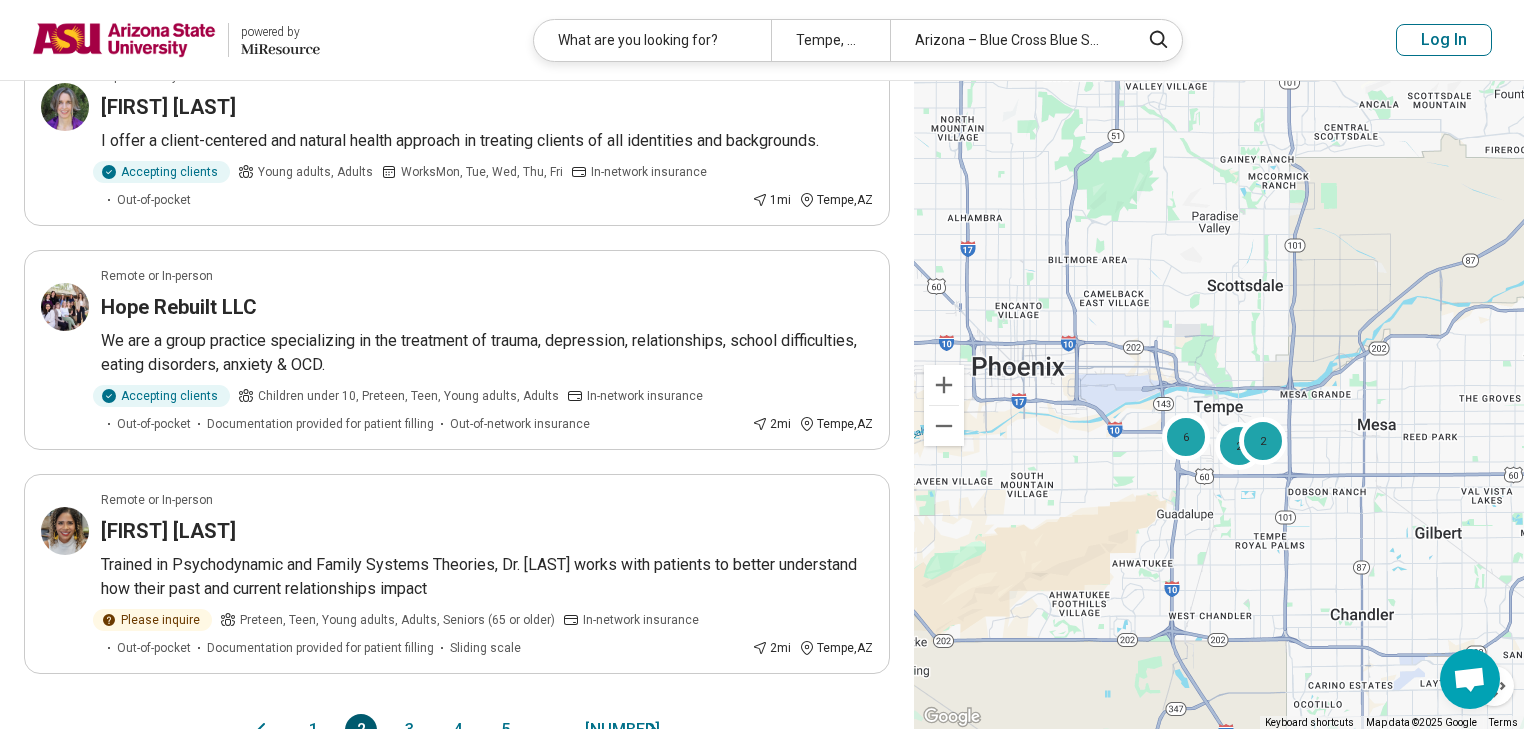 scroll, scrollTop: 1920, scrollLeft: 0, axis: vertical 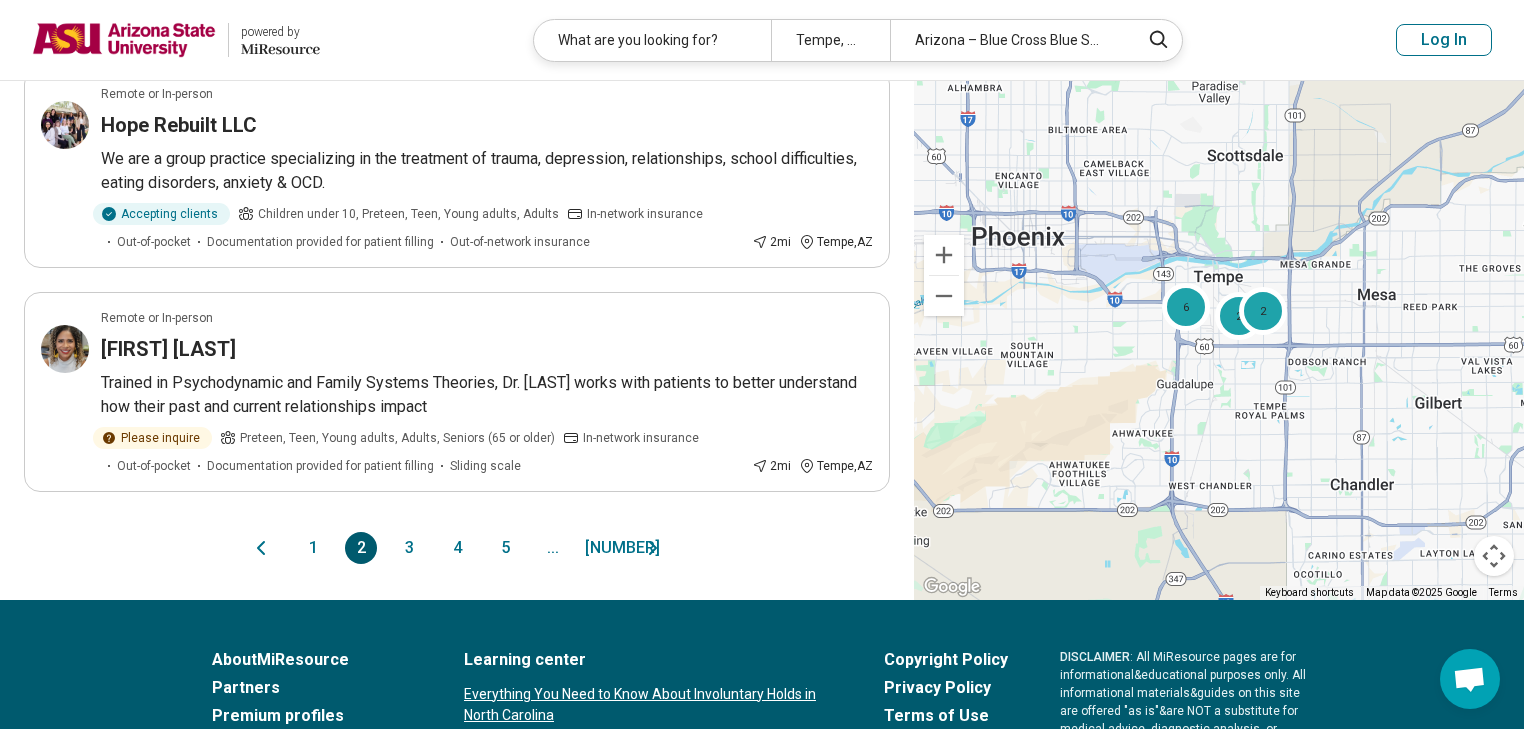 click on "3" at bounding box center [409, 548] 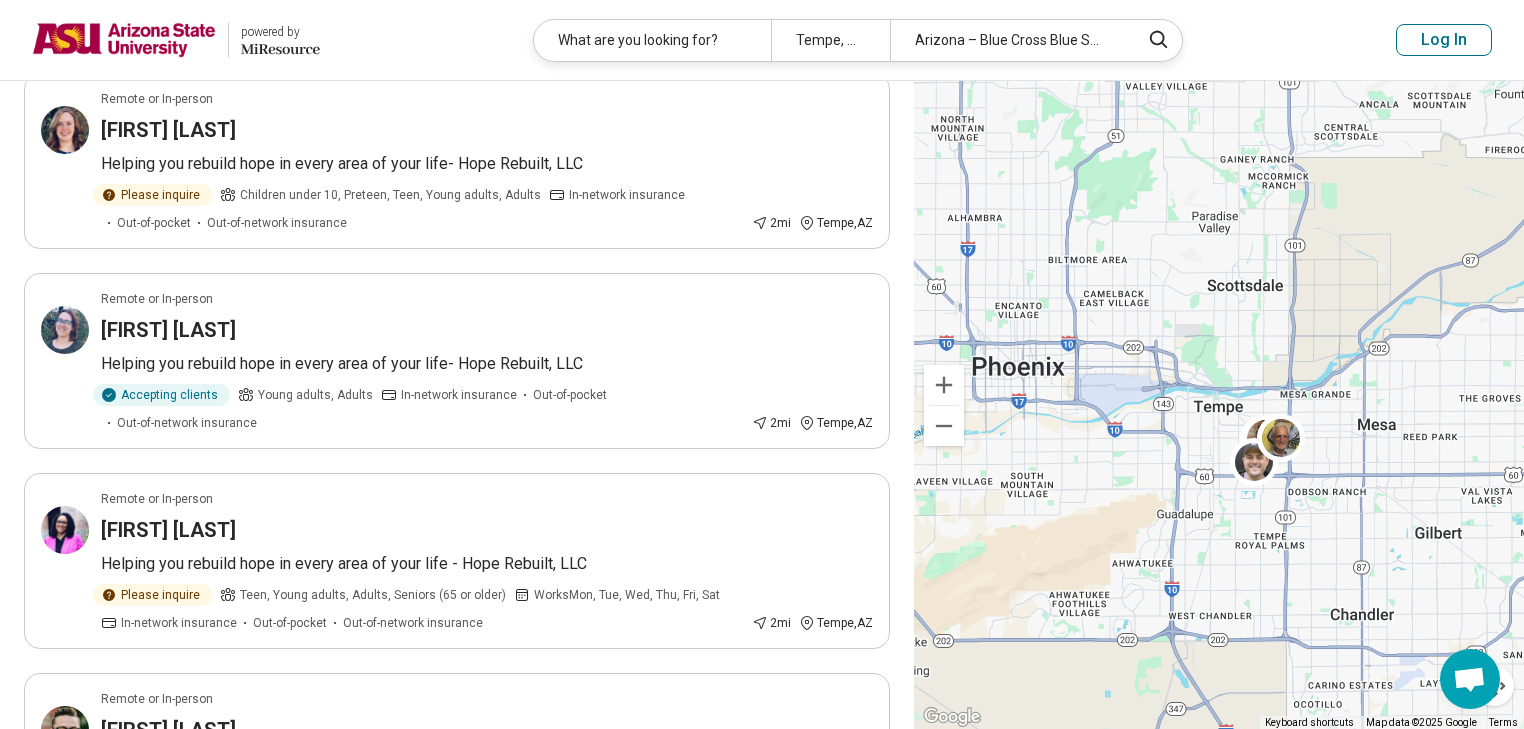 scroll, scrollTop: 1040, scrollLeft: 0, axis: vertical 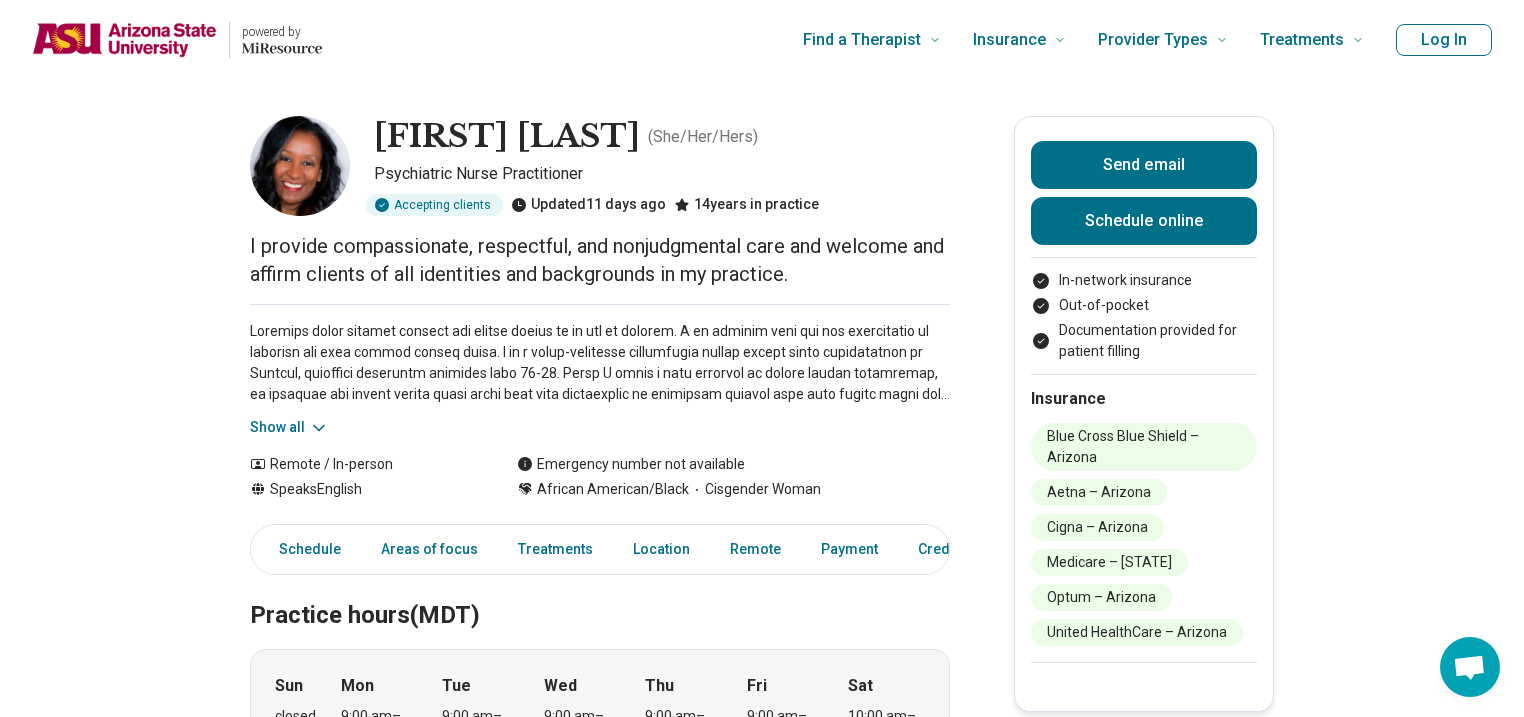 click 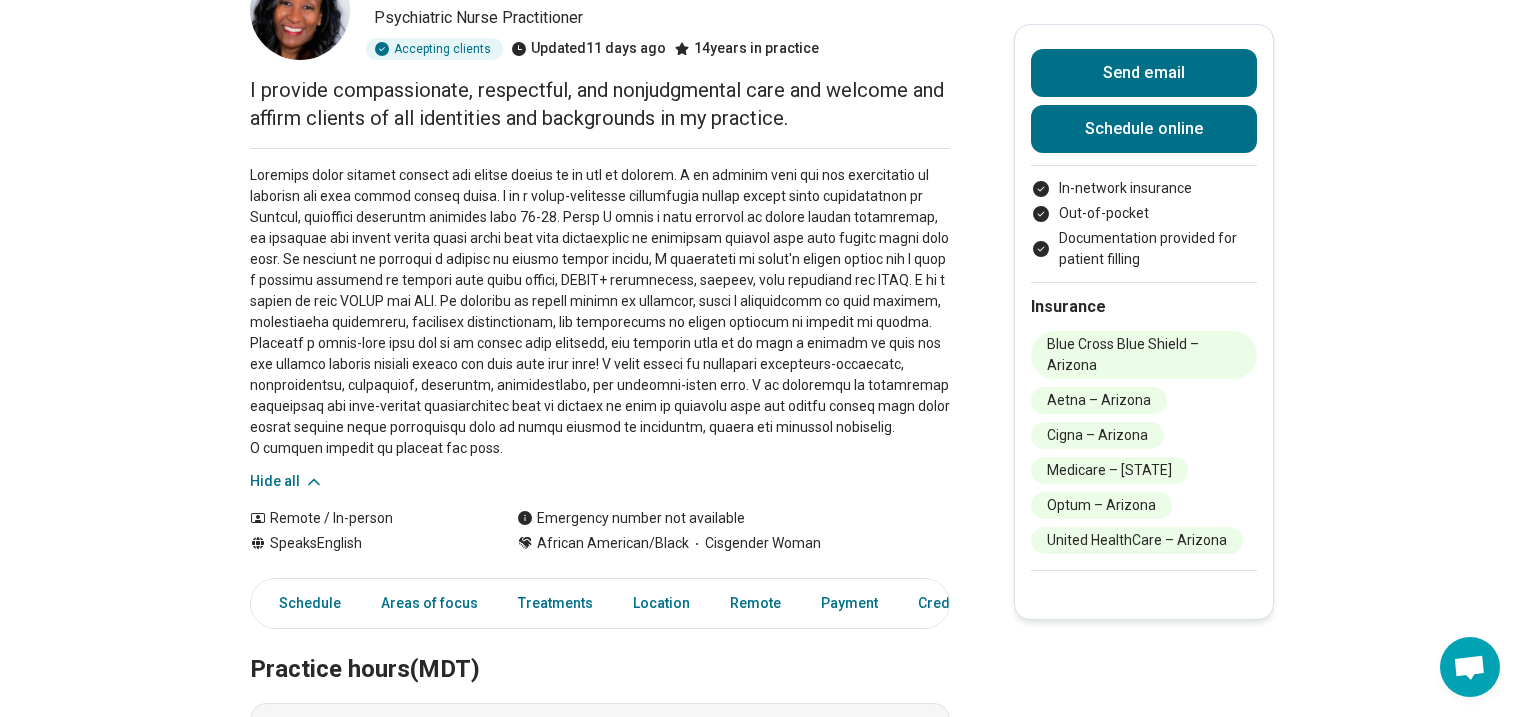 scroll, scrollTop: 160, scrollLeft: 0, axis: vertical 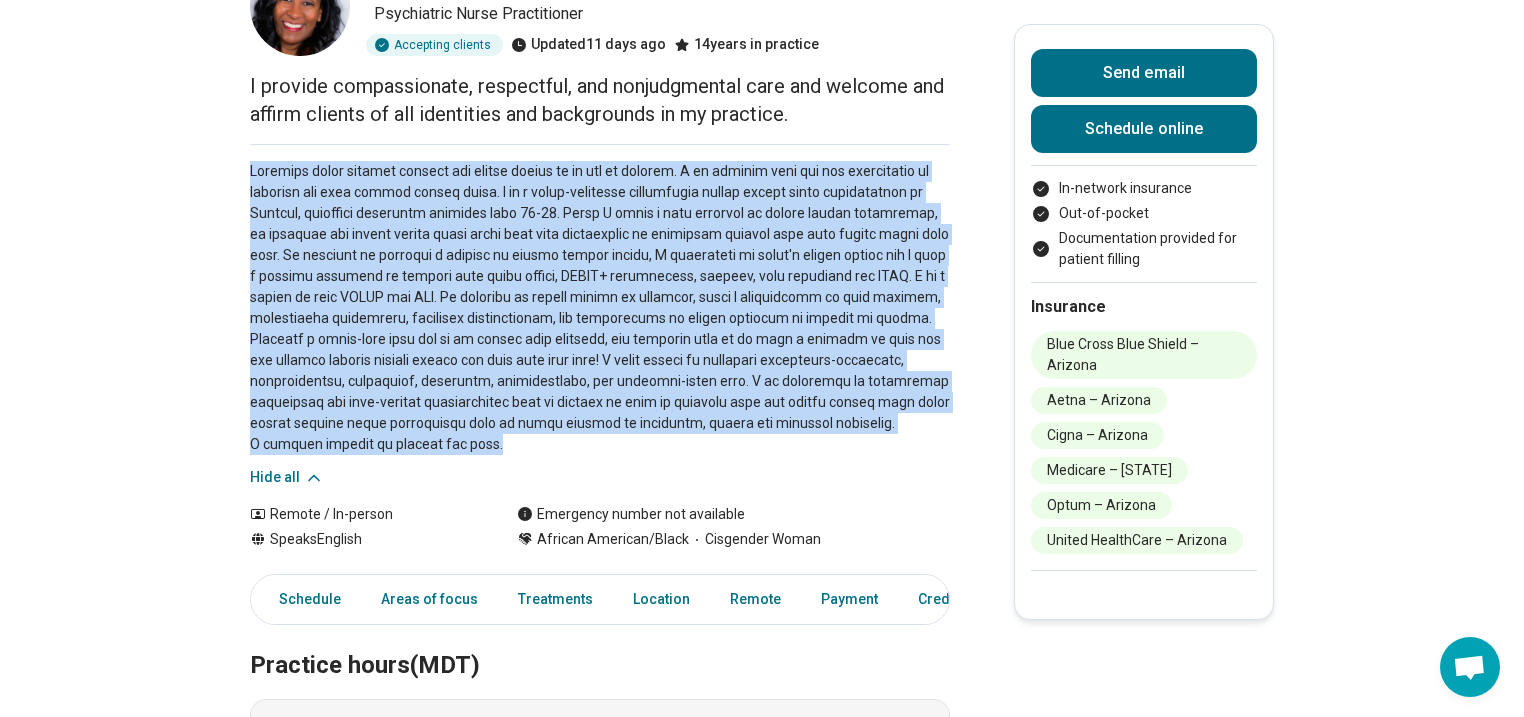 drag, startPoint x: 253, startPoint y: 168, endPoint x: 515, endPoint y: 440, distance: 377.66122 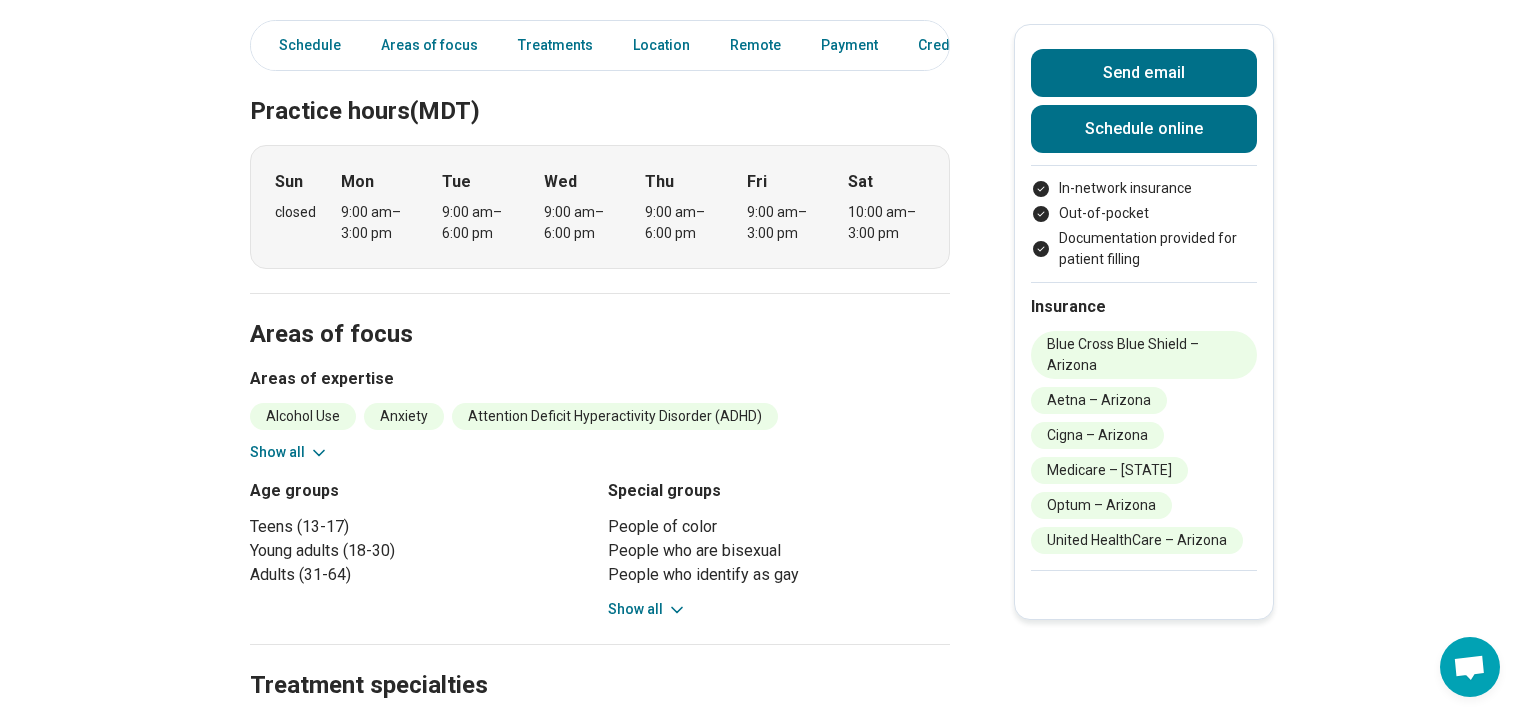 scroll, scrollTop: 720, scrollLeft: 0, axis: vertical 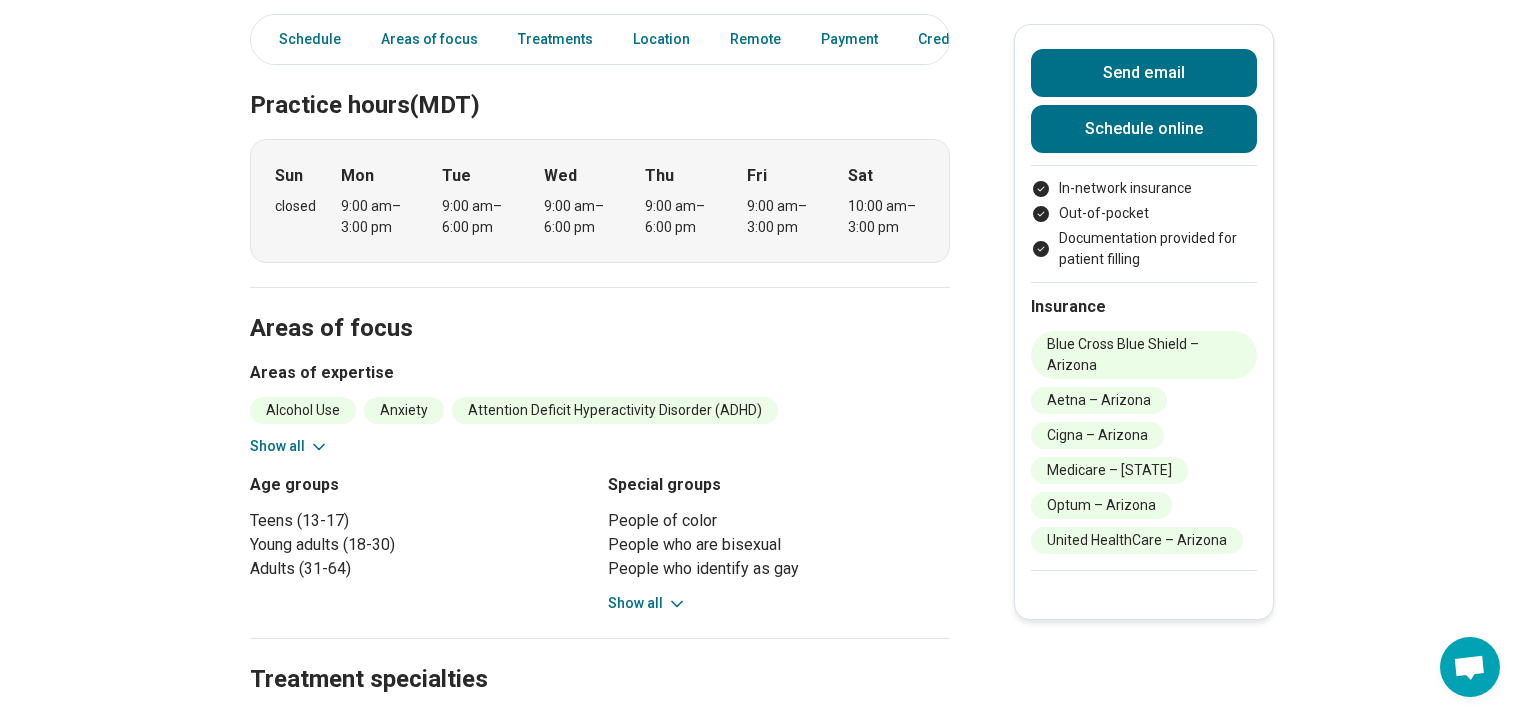 click 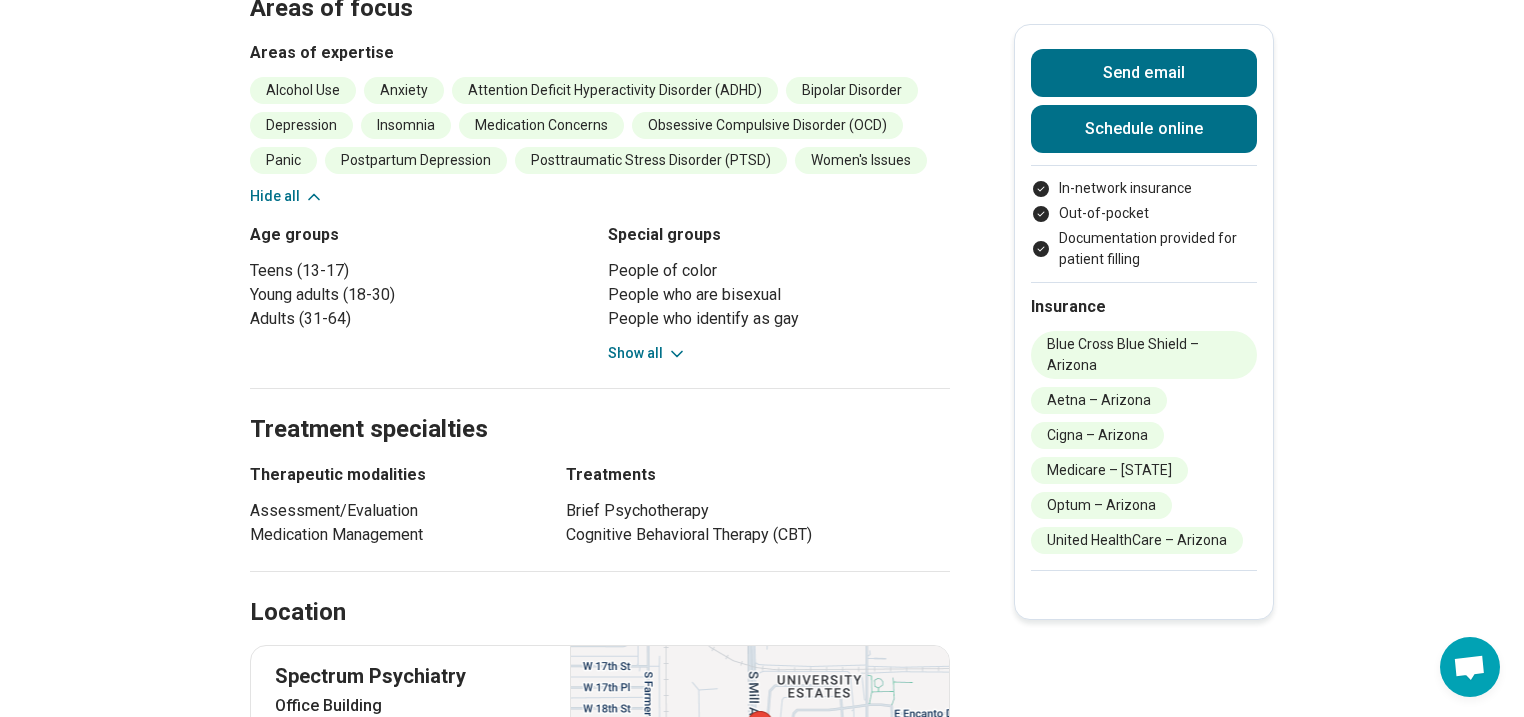 scroll, scrollTop: 960, scrollLeft: 0, axis: vertical 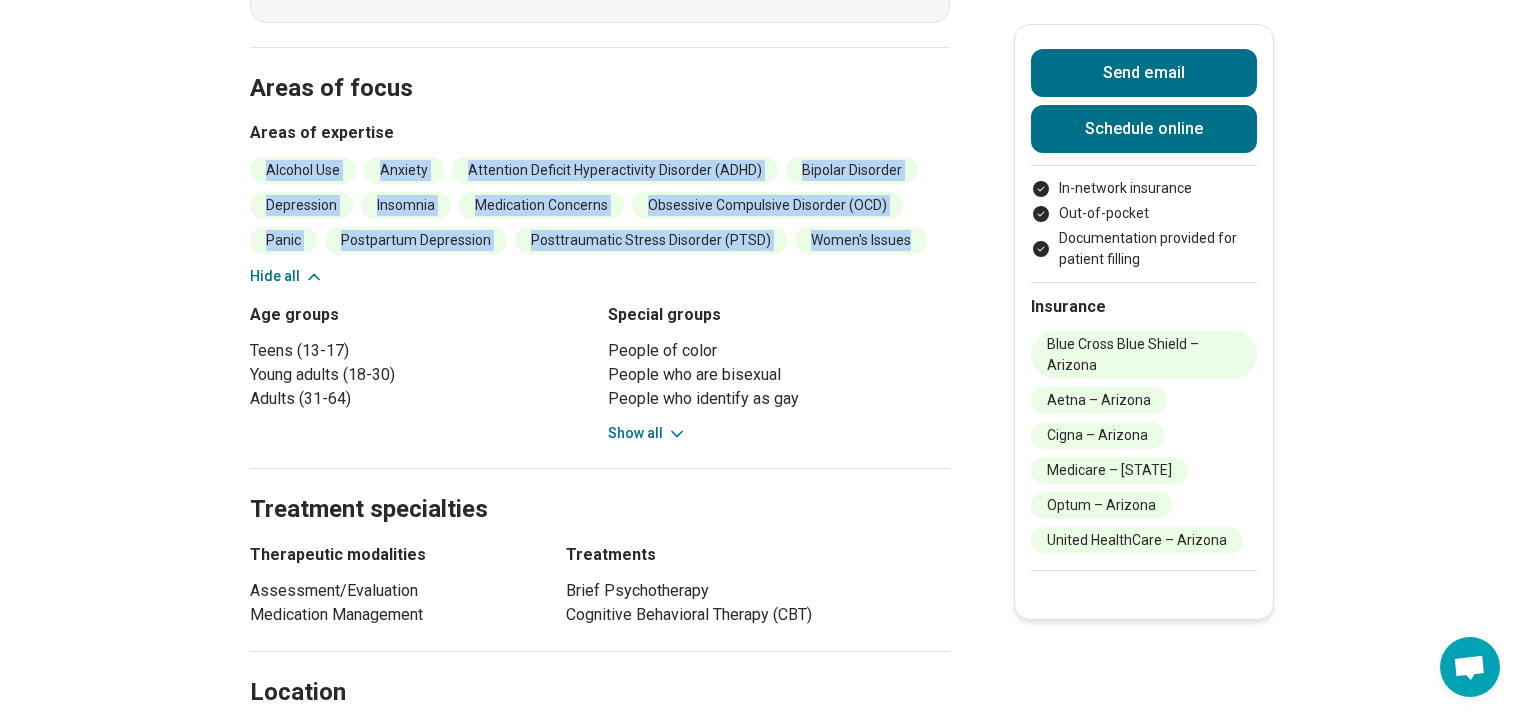 drag, startPoint x: 252, startPoint y: 161, endPoint x: 945, endPoint y: 247, distance: 698.31586 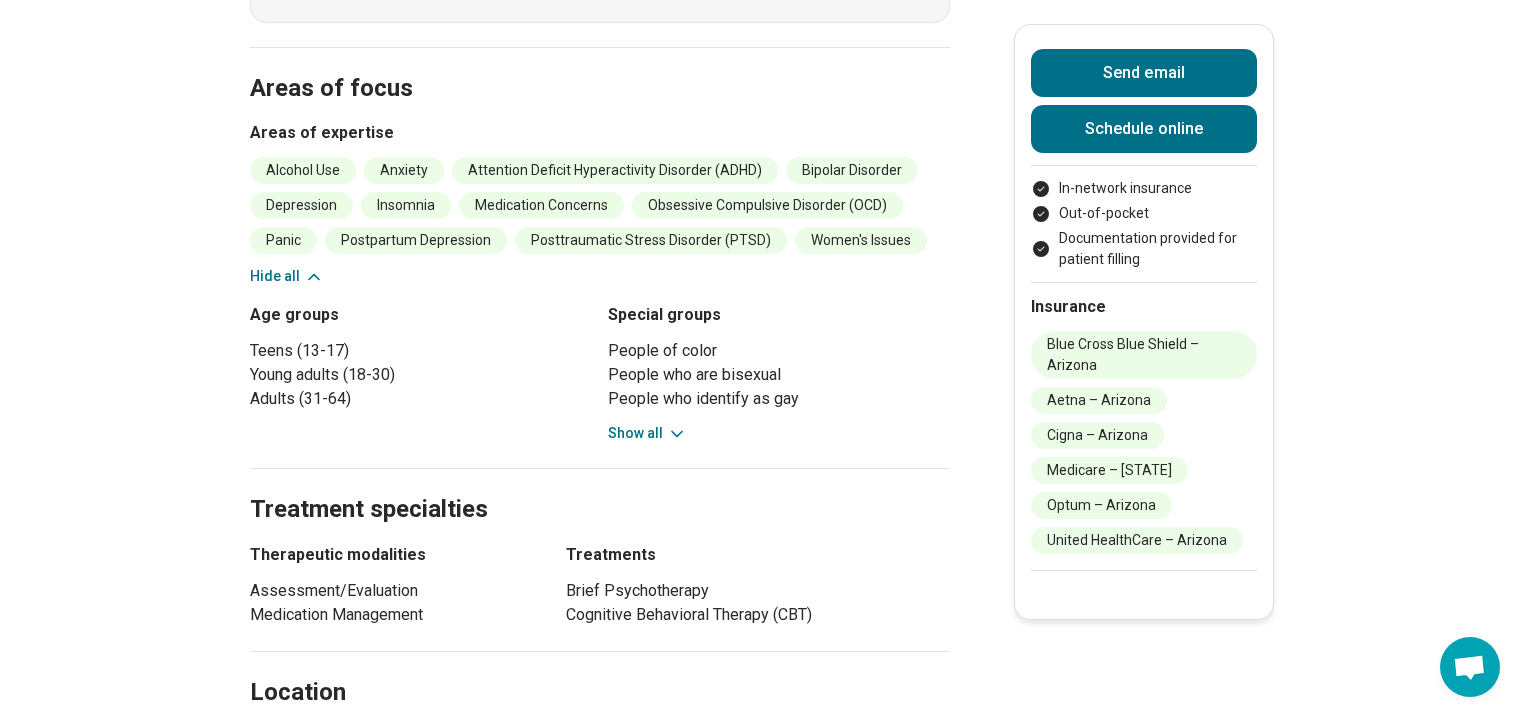 click on "Alcohol Use Anxiety Attention Deficit Hyperactivity Disorder (ADHD) Bipolar Disorder Depression Insomnia Medication Concerns Obsessive Compulsive Disorder (OCD) Panic Postpartum Depression Posttraumatic Stress Disorder (PTSD) Women's Issues Hide all" at bounding box center (600, 222) 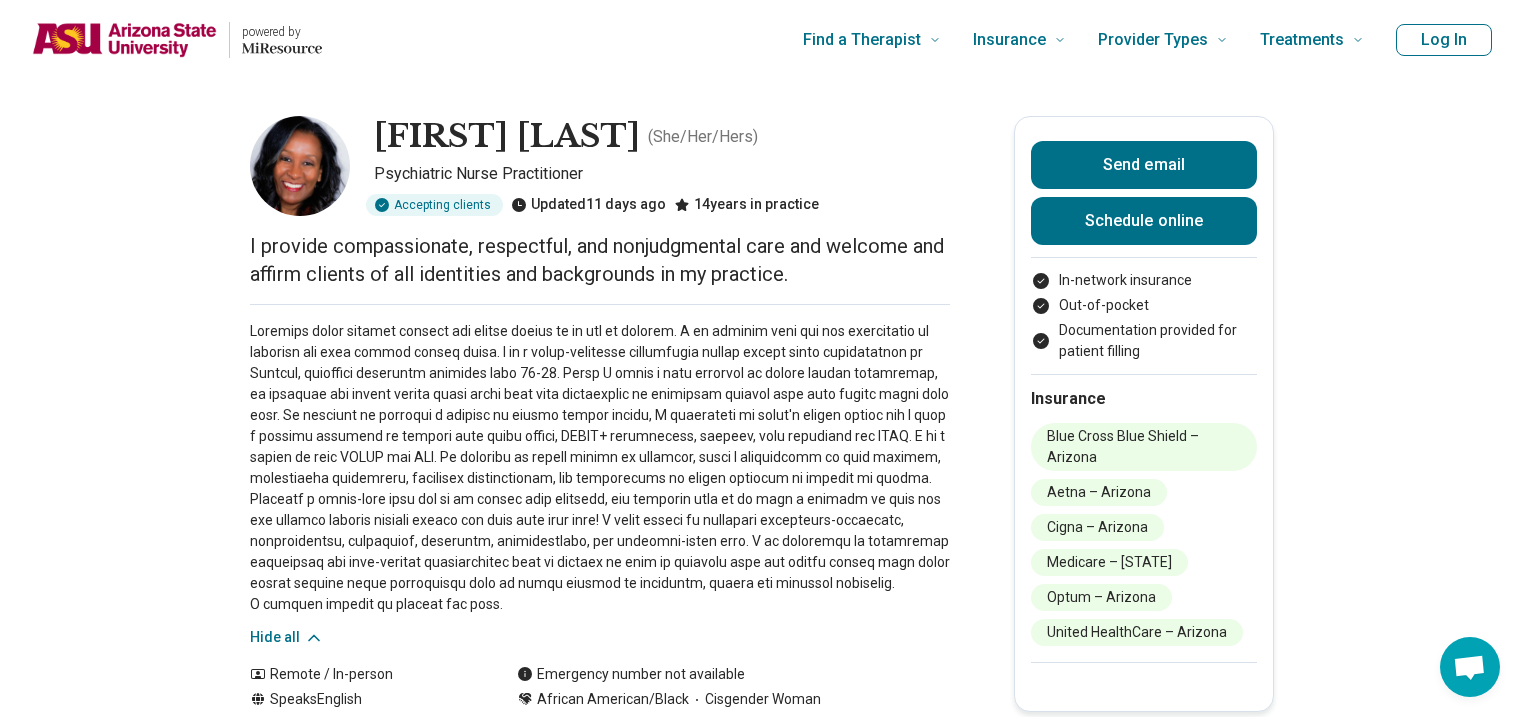 scroll, scrollTop: 0, scrollLeft: 0, axis: both 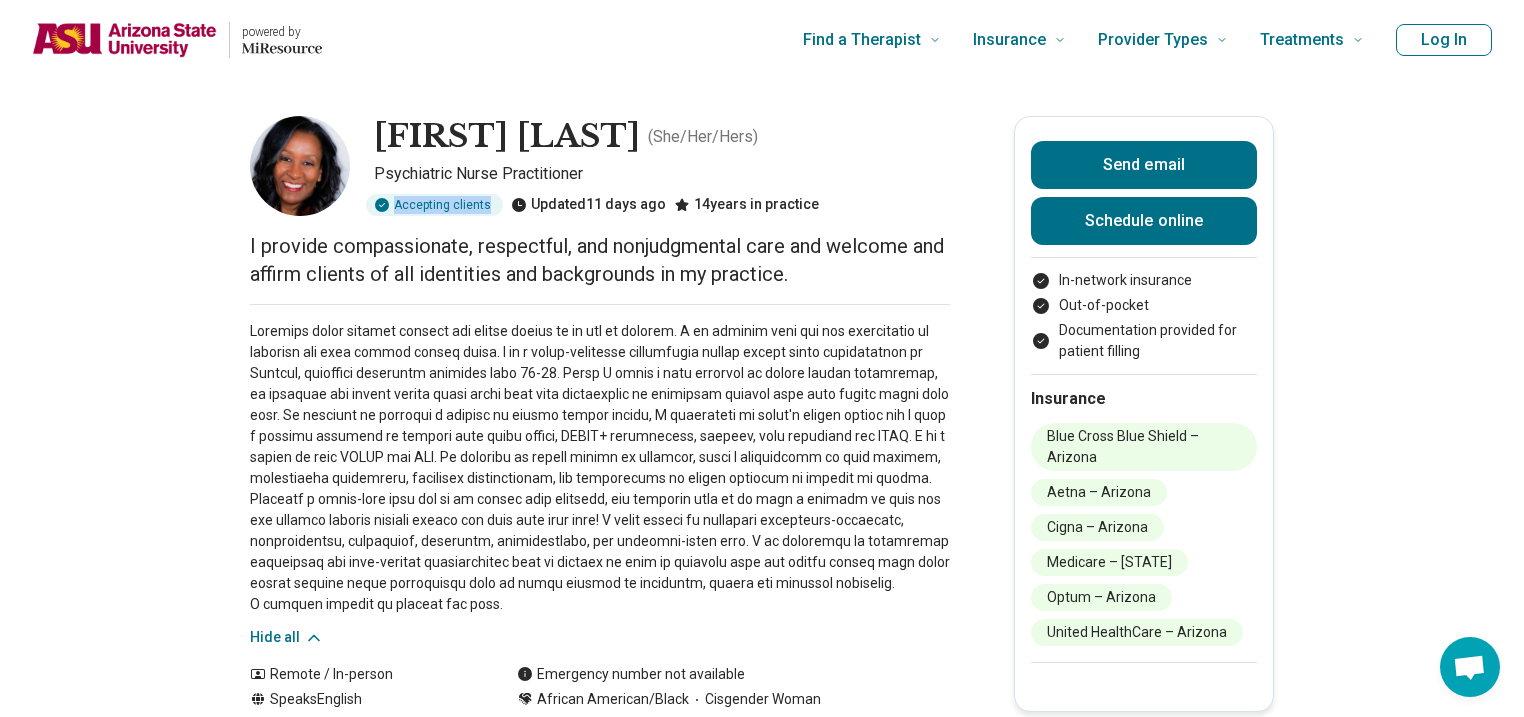 drag, startPoint x: 370, startPoint y: 193, endPoint x: 500, endPoint y: 213, distance: 131.52946 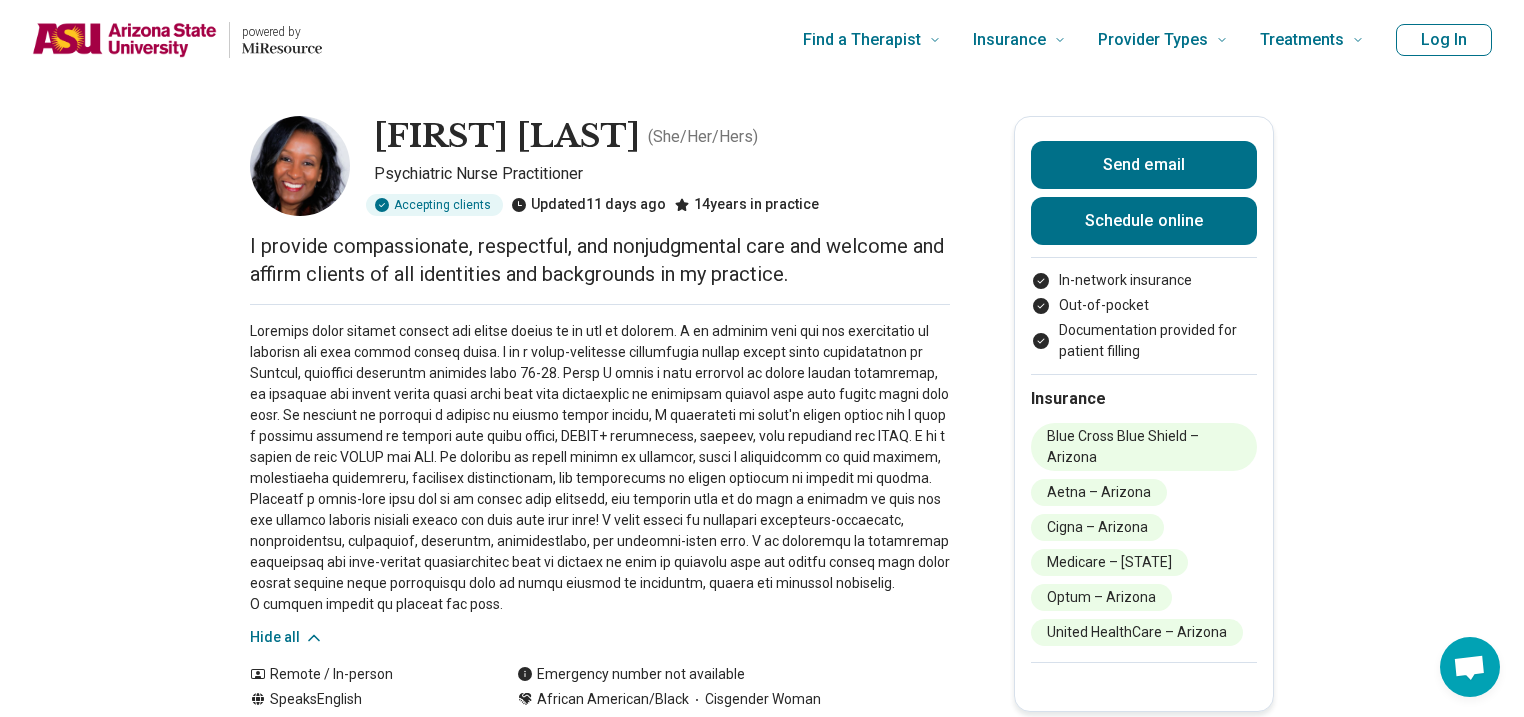 click on "Meaza Ejigu ( She/Her/Hers ) Psychiatric Nurse Practitioner Accepting clients Updated  11 days ago 14  years in practice I provide compassionate, respectful, and nonjudgmental care and welcome and affirm clients of all identities and backgrounds in my practice. Hide all Remote / In-person Speaks  English Emergency number not available African American/Black Cisgender Woman Send email Schedule online In-network insurance Out-of-pocket Documentation provided for patient filling Insurance Blue Cross Blue Shield – Arizona Aetna – Arizona Cigna – Arizona Medicare – Arizona Optum – Arizona United HealthCare – Arizona Schedule Areas of focus Treatments Location Remote Payment Credentials Other Practice hours  (MDT) Sun closed Mon 9:00 am  –   3:00 pm Tue 9:00 am  –   6:00 pm Wed 9:00 am  –   6:00 pm Thu 9:00 am  –   6:00 pm Fri 9:00 am  –   3:00 pm Sat 10:00 am  –   3:00 pm Areas of focus Areas of expertise Alcohol Use Anxiety Attention Deficit Hyperactivity Disorder (ADHD) Bipolar Disorder" at bounding box center (762, 1820) 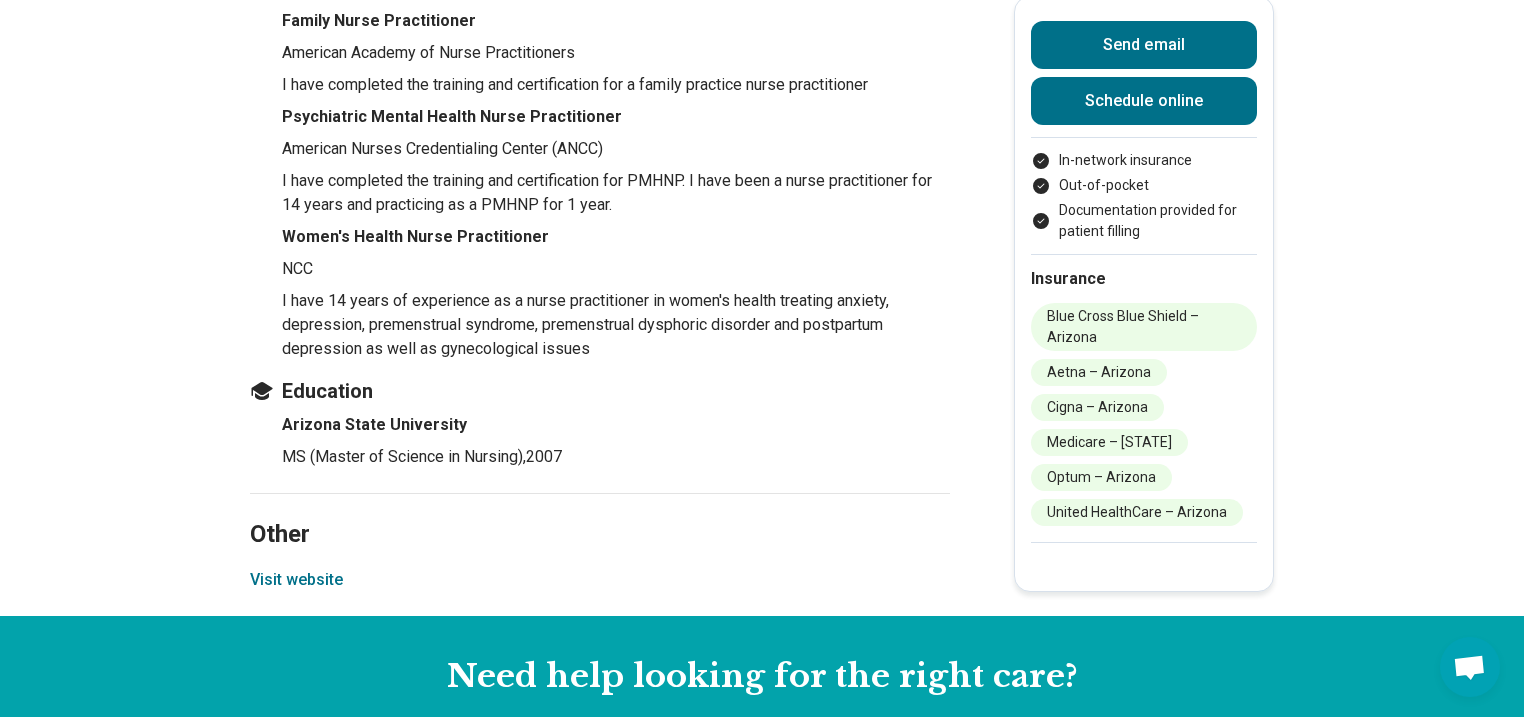 scroll, scrollTop: 2960, scrollLeft: 0, axis: vertical 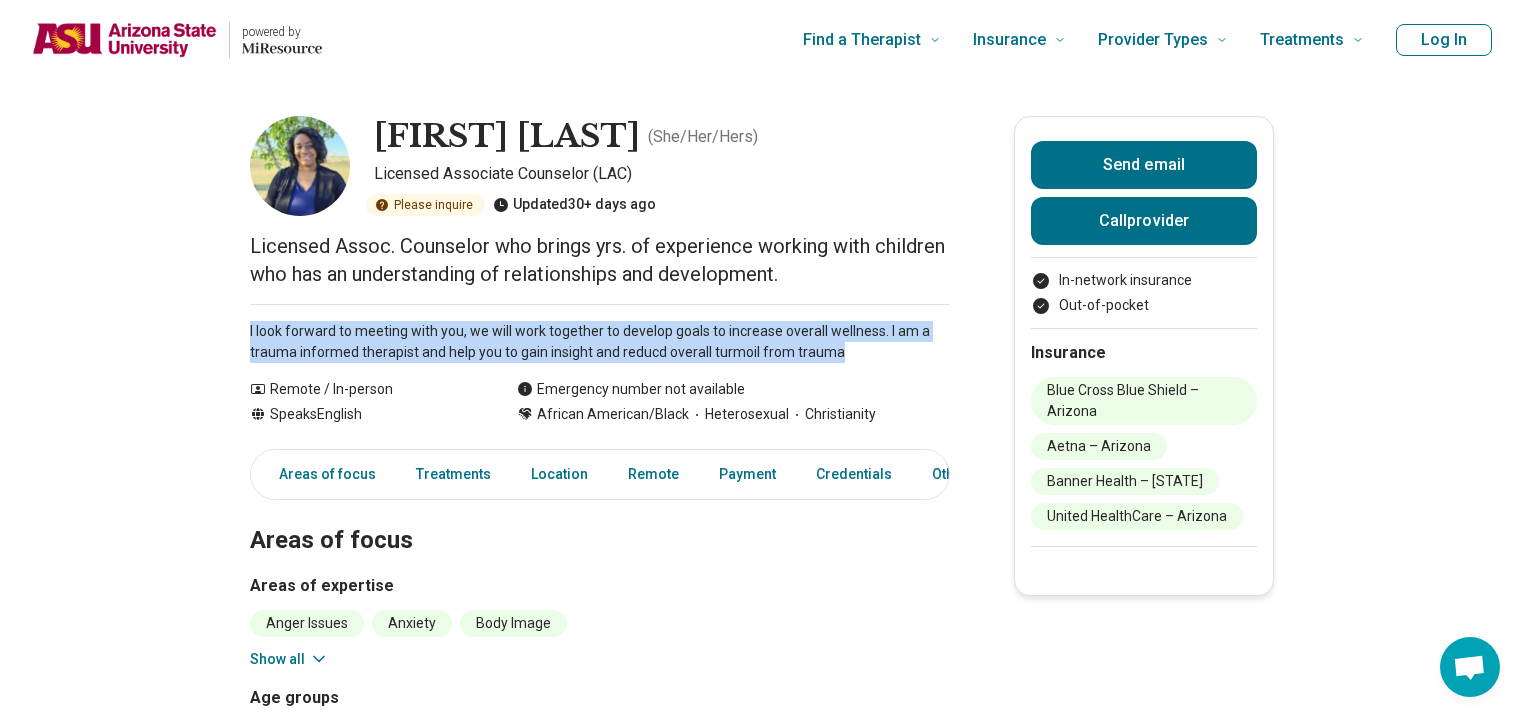 drag, startPoint x: 252, startPoint y: 328, endPoint x: 878, endPoint y: 352, distance: 626.4599 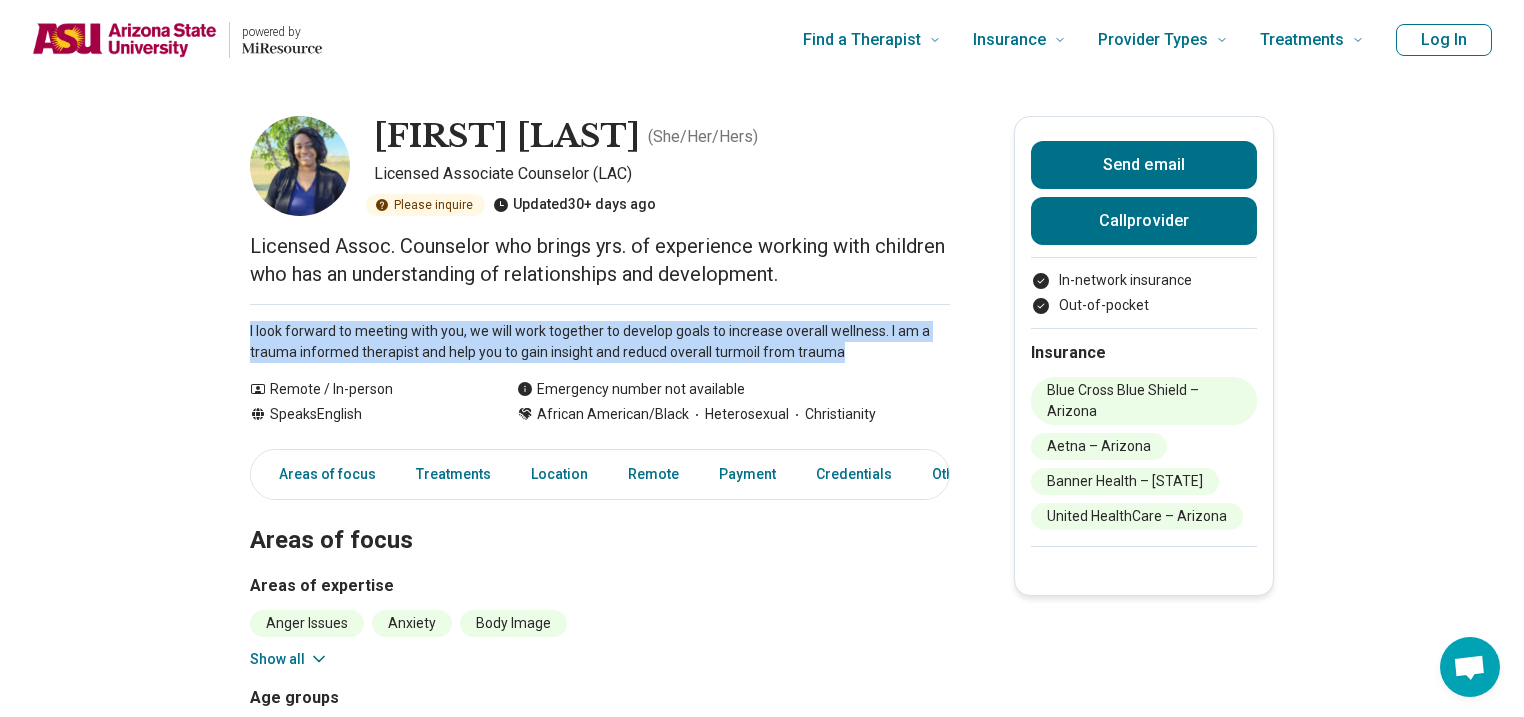 click on "I look forward to meeting with you, we will work together to develop goals to increase overall wellness. I am a trauma informed therapist and help you to gain insight and reducd overall turmoil from trauma" at bounding box center (600, 342) 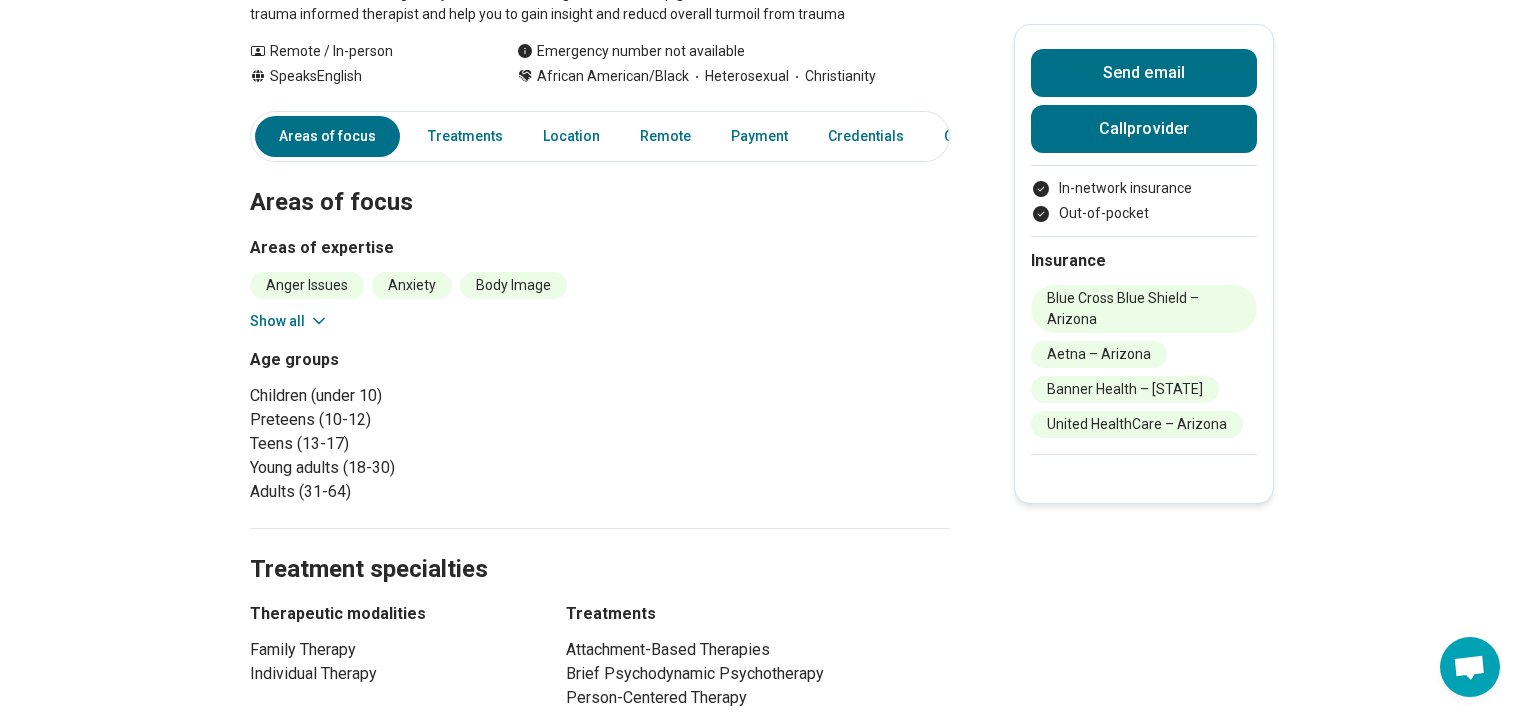 scroll, scrollTop: 480, scrollLeft: 0, axis: vertical 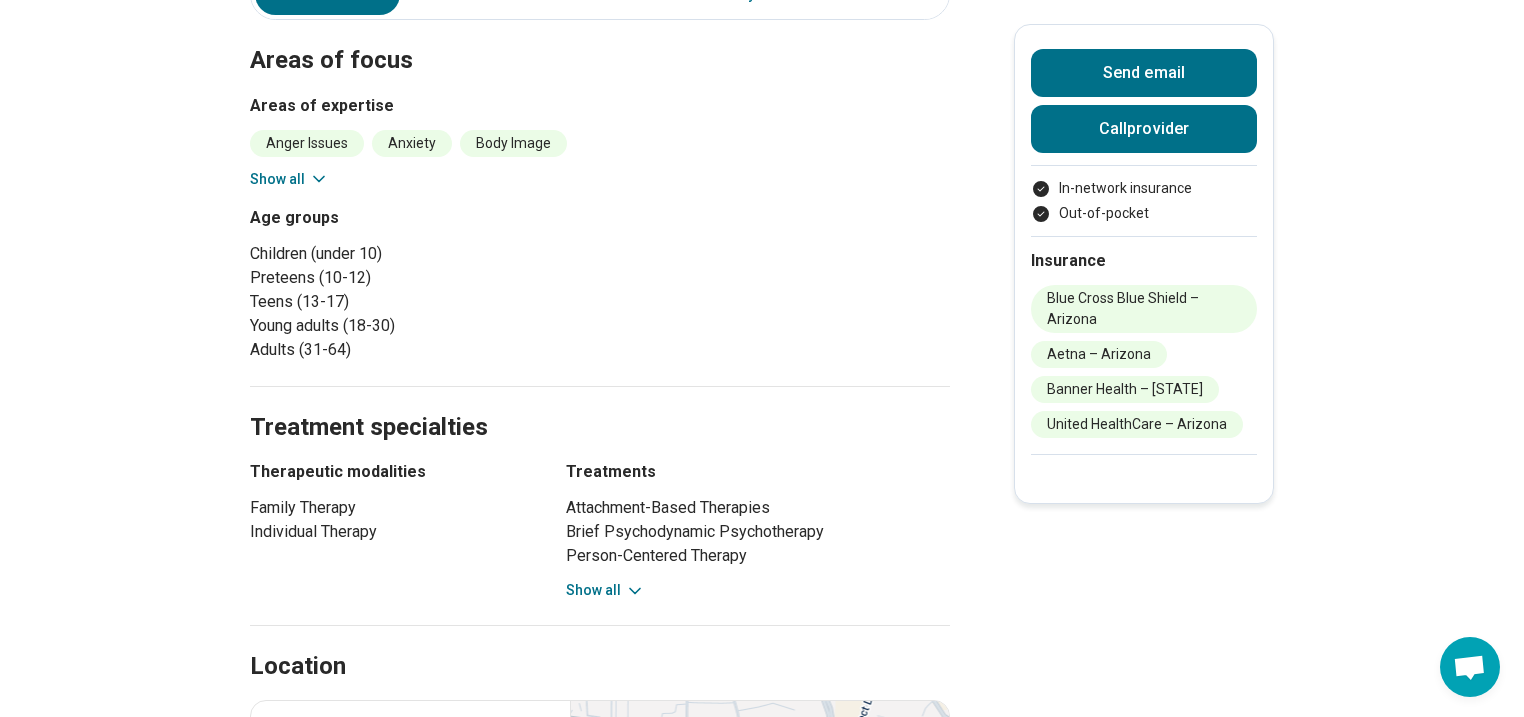 click 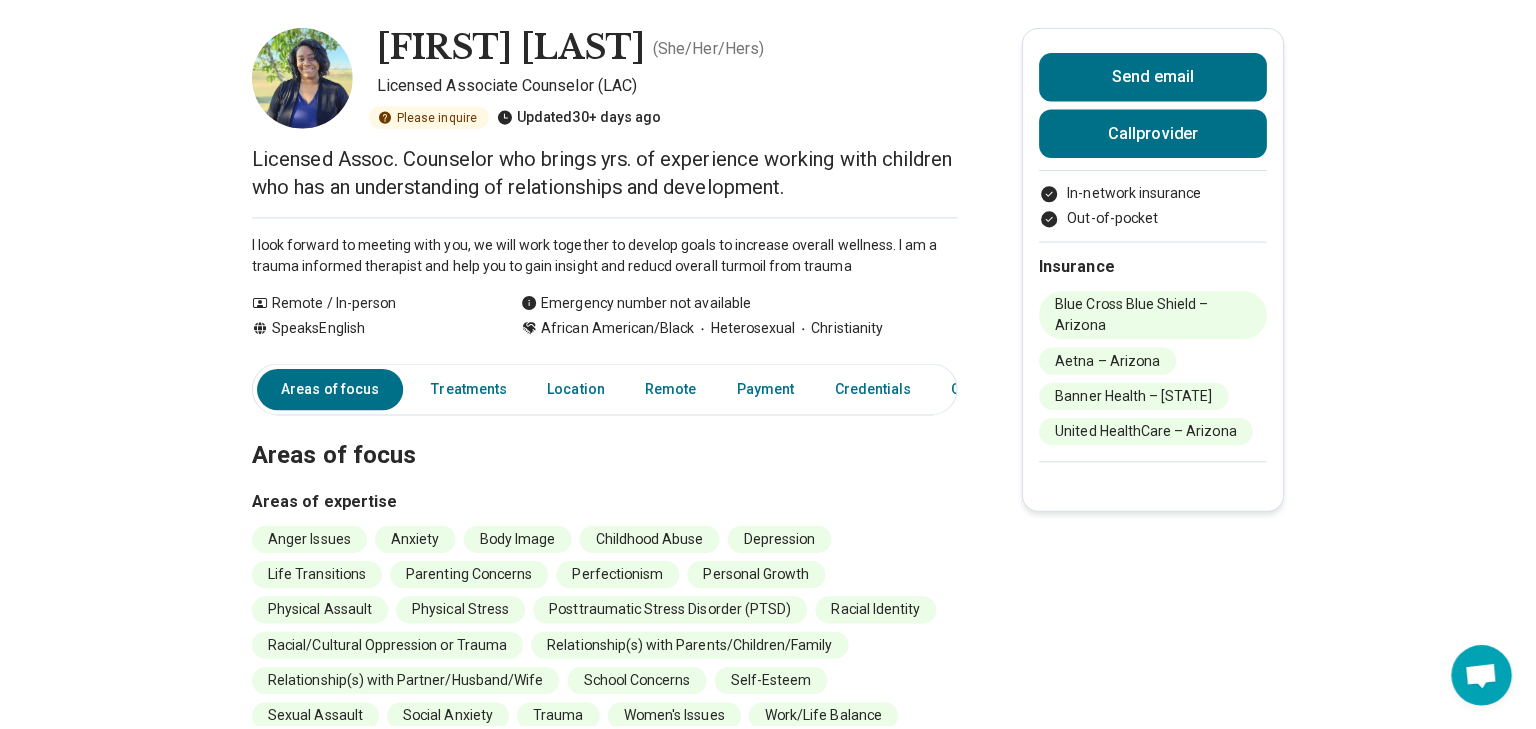 scroll, scrollTop: 0, scrollLeft: 0, axis: both 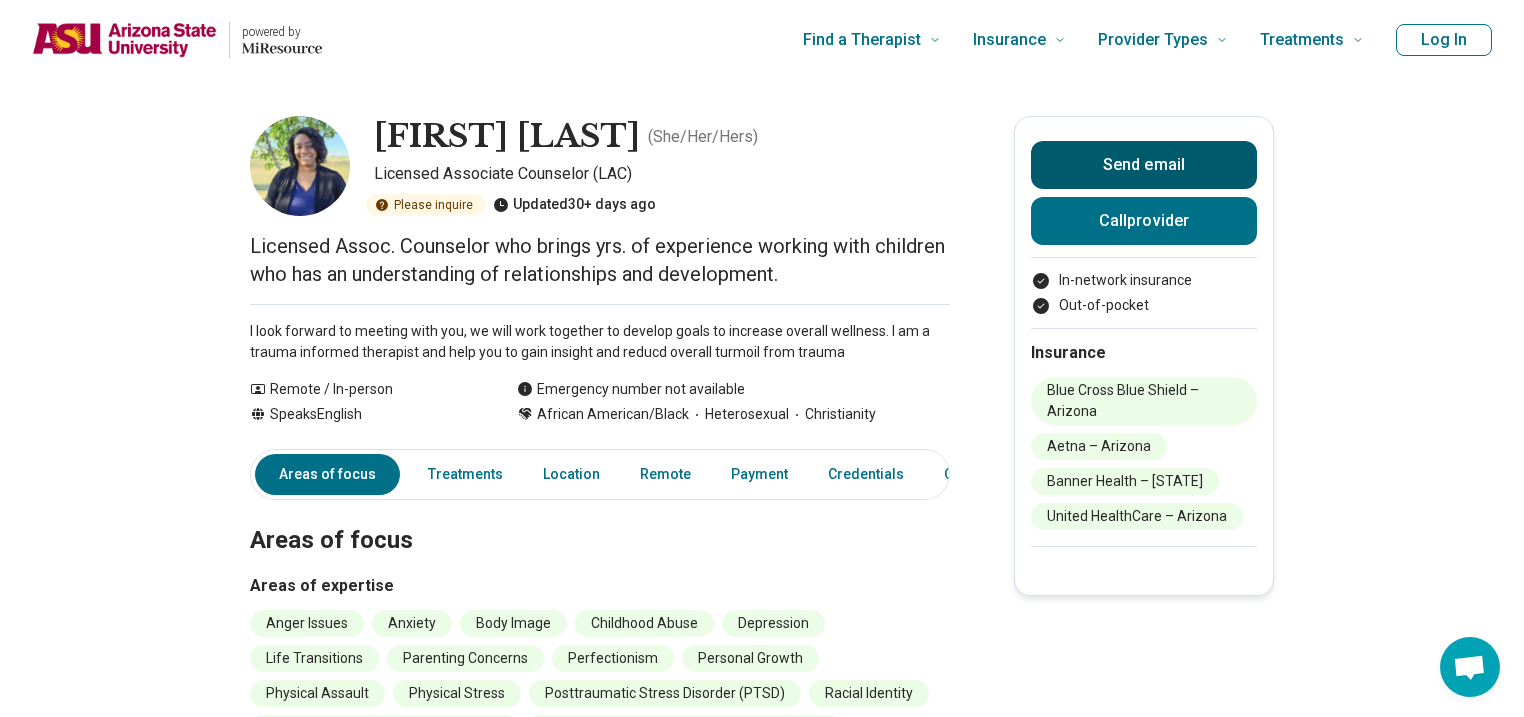 click on "Send email" at bounding box center [1144, 165] 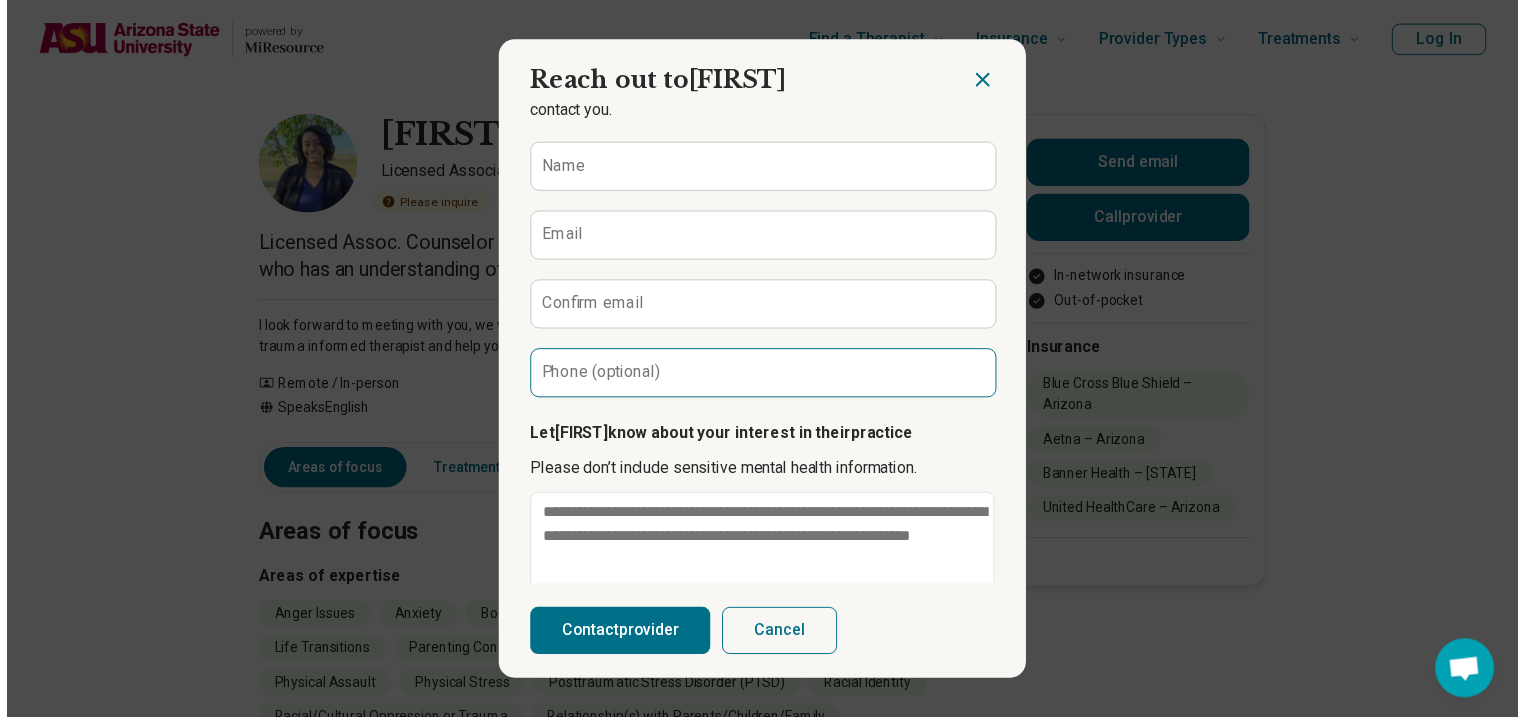 scroll, scrollTop: 160, scrollLeft: 0, axis: vertical 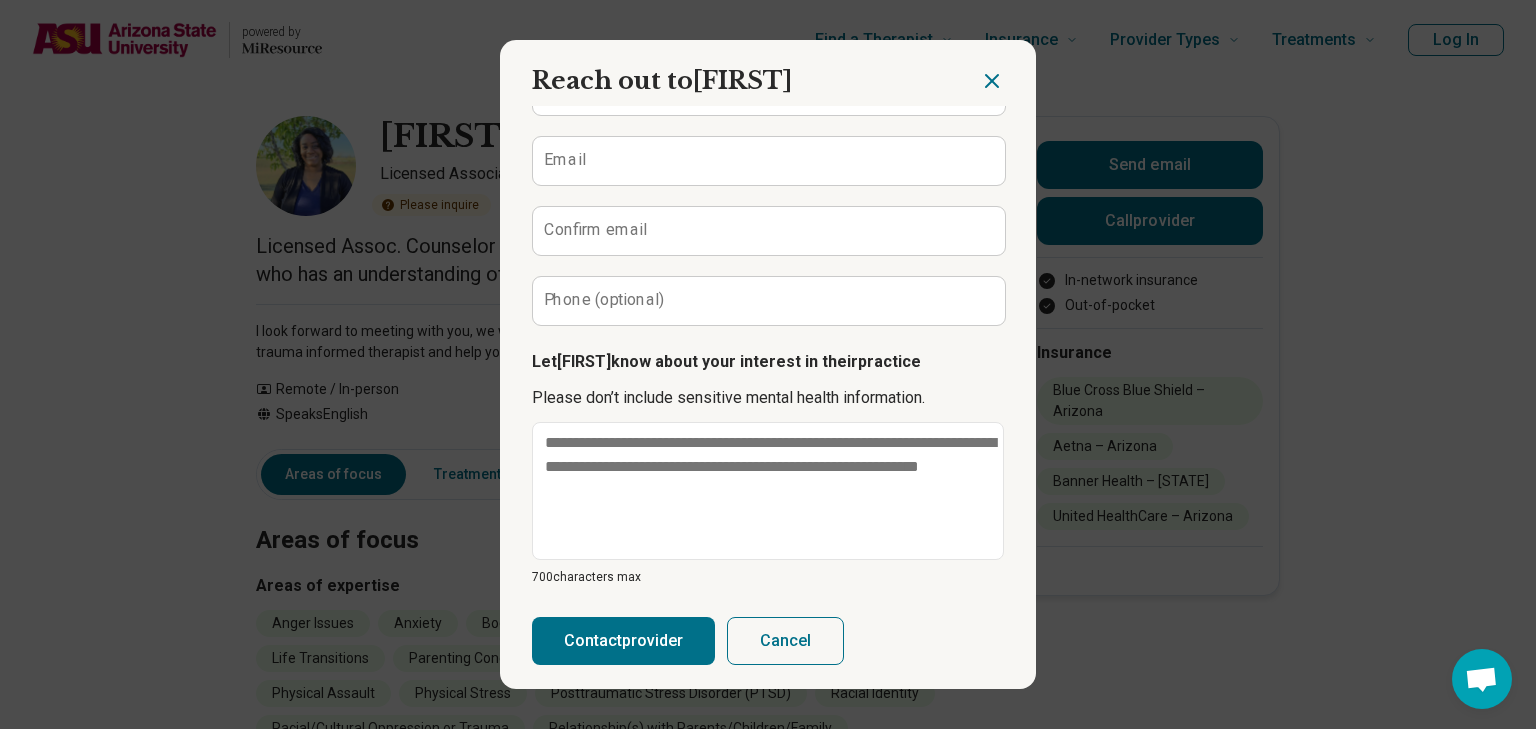 click on "Cancel" at bounding box center [785, 641] 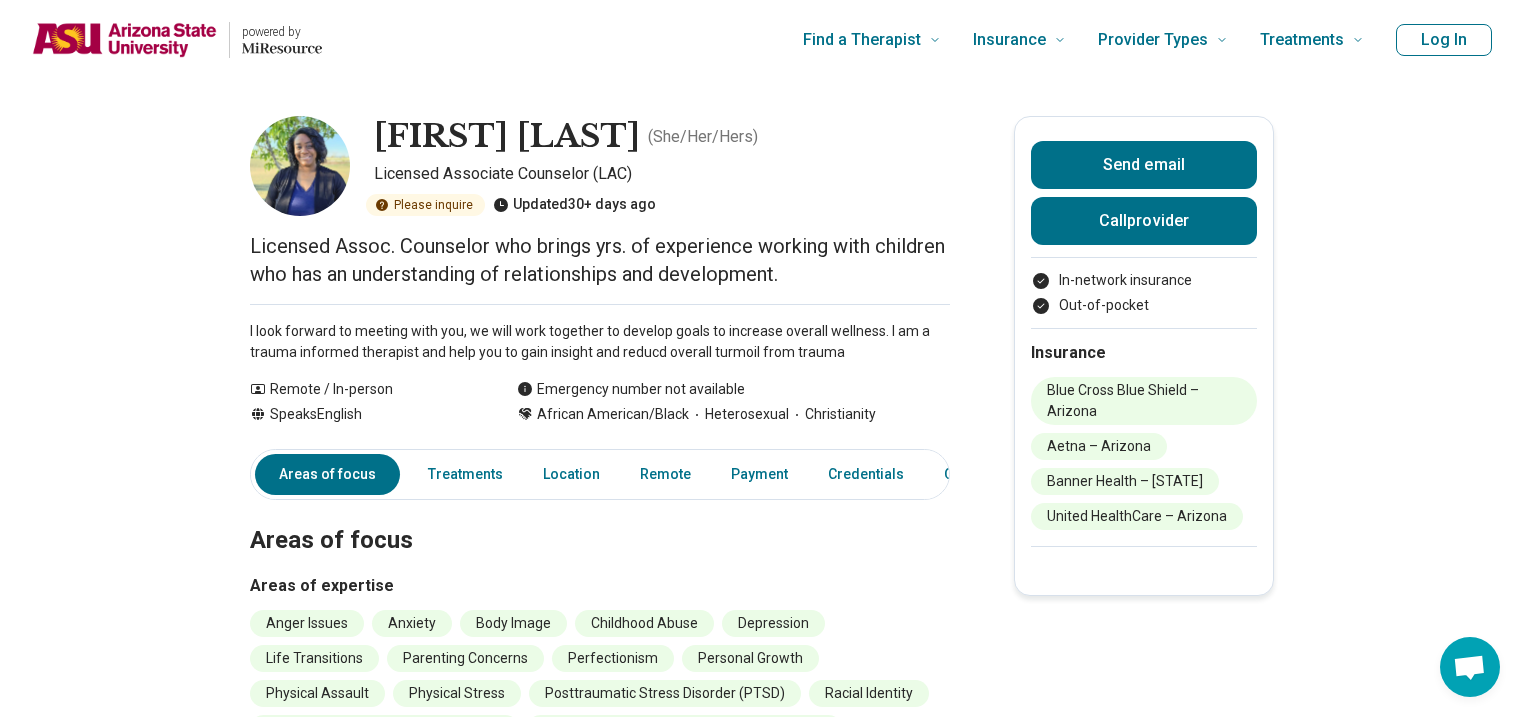 drag, startPoint x: 668, startPoint y: 206, endPoint x: 654, endPoint y: 203, distance: 14.3178215 